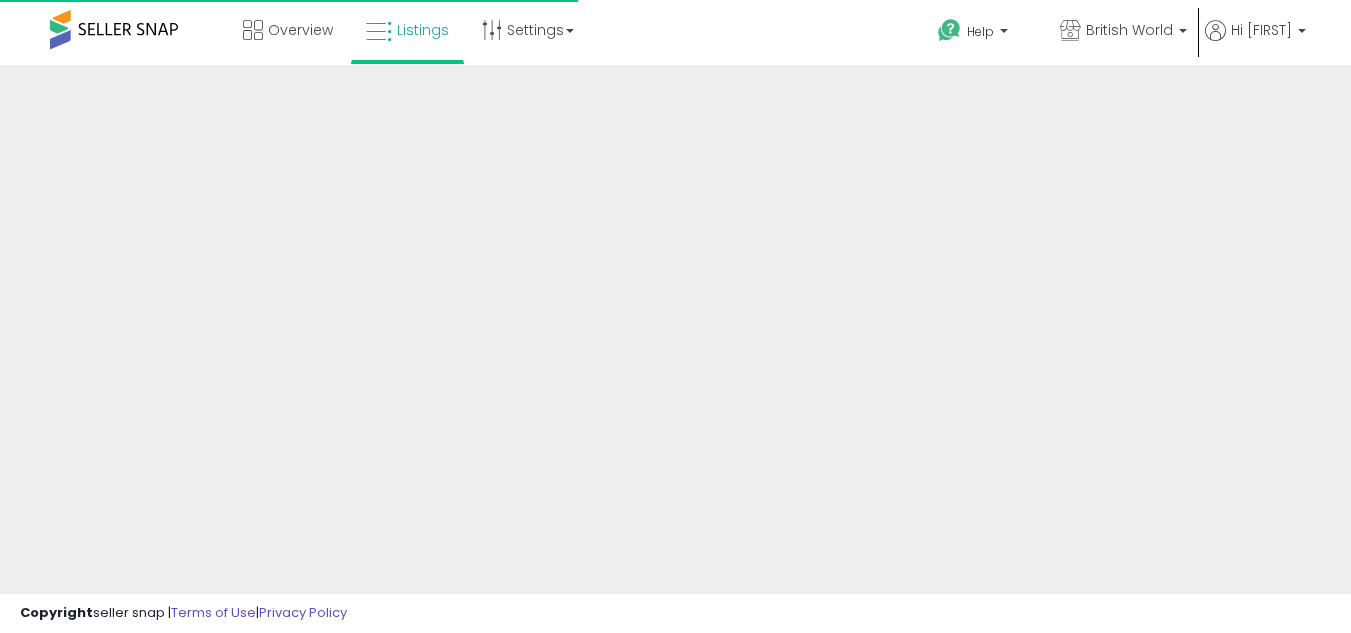 scroll, scrollTop: 0, scrollLeft: 0, axis: both 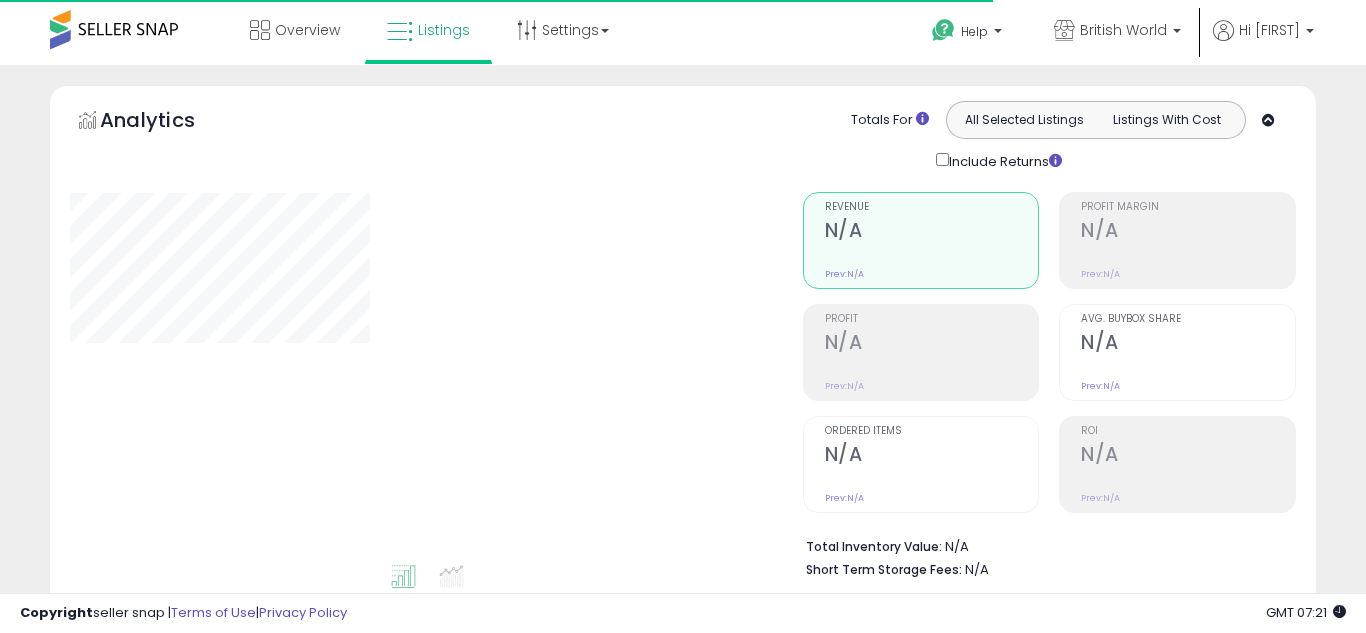 type on "**********" 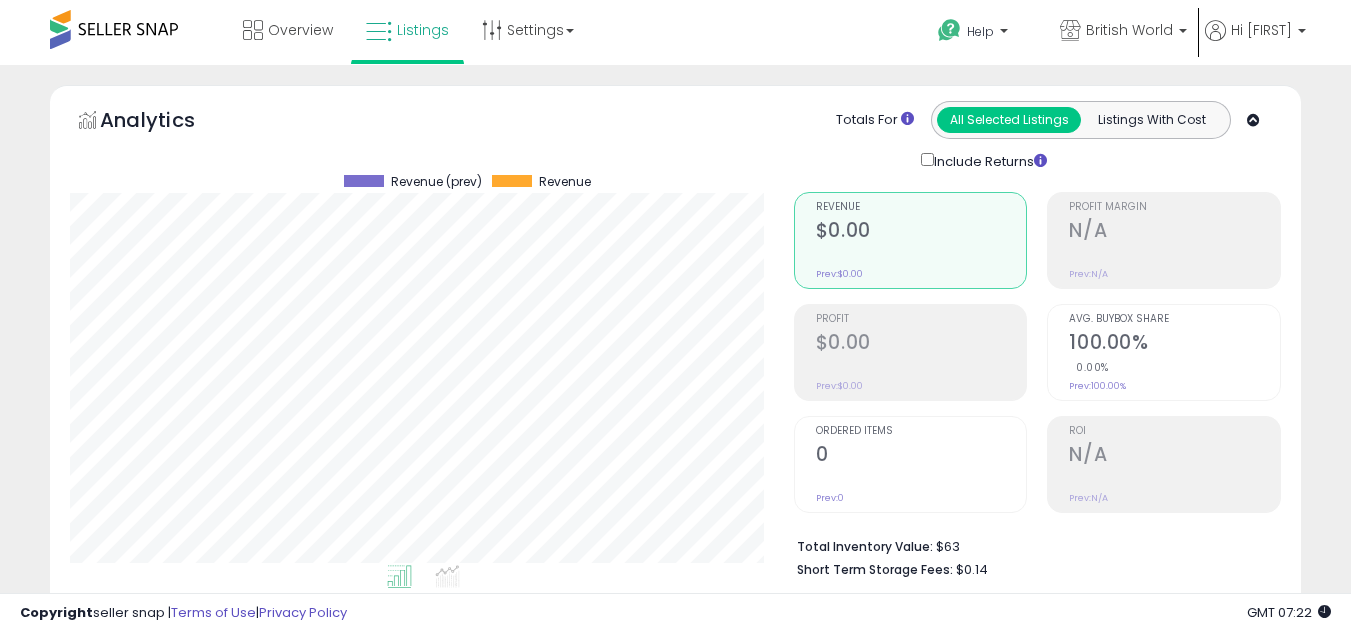 scroll, scrollTop: 999590, scrollLeft: 999276, axis: both 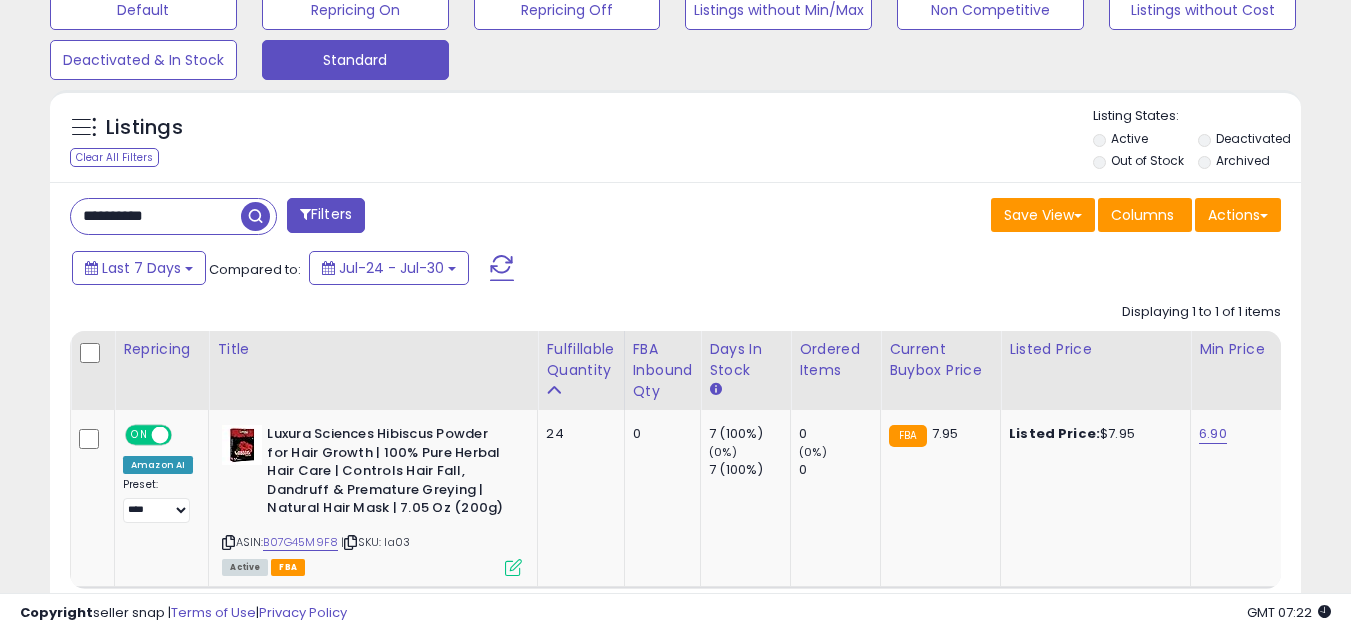 click on "**********" at bounding box center (156, 216) 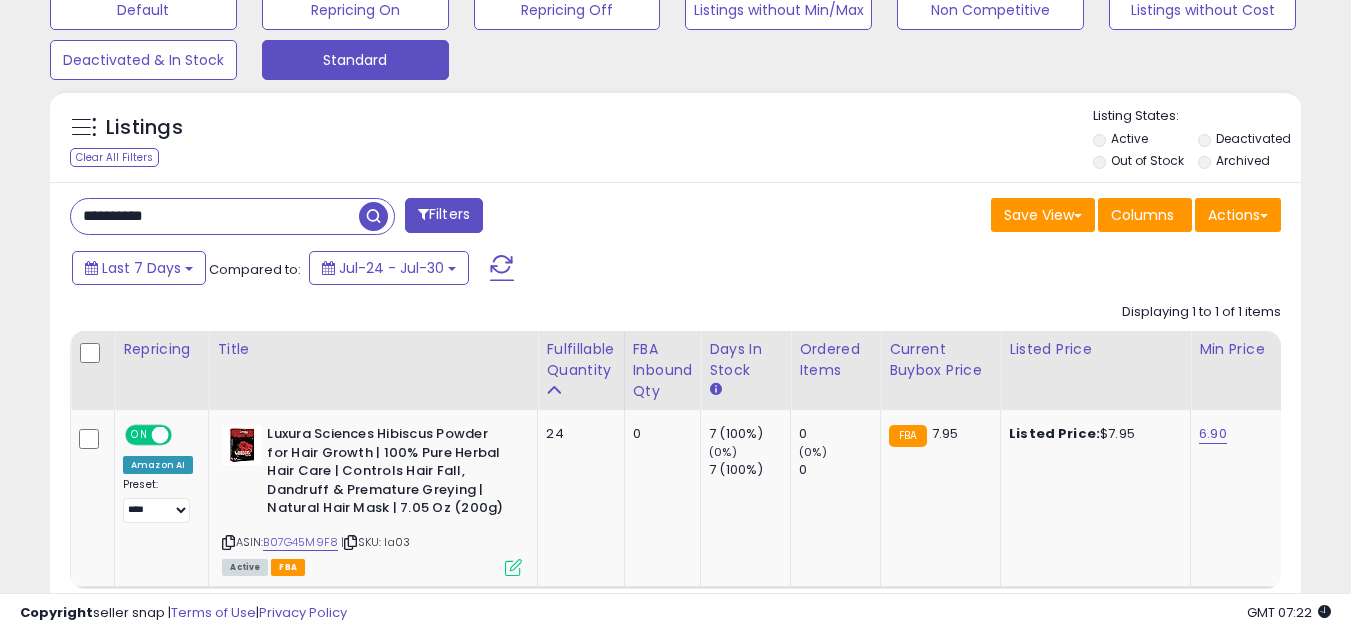 click on "**********" at bounding box center (215, 216) 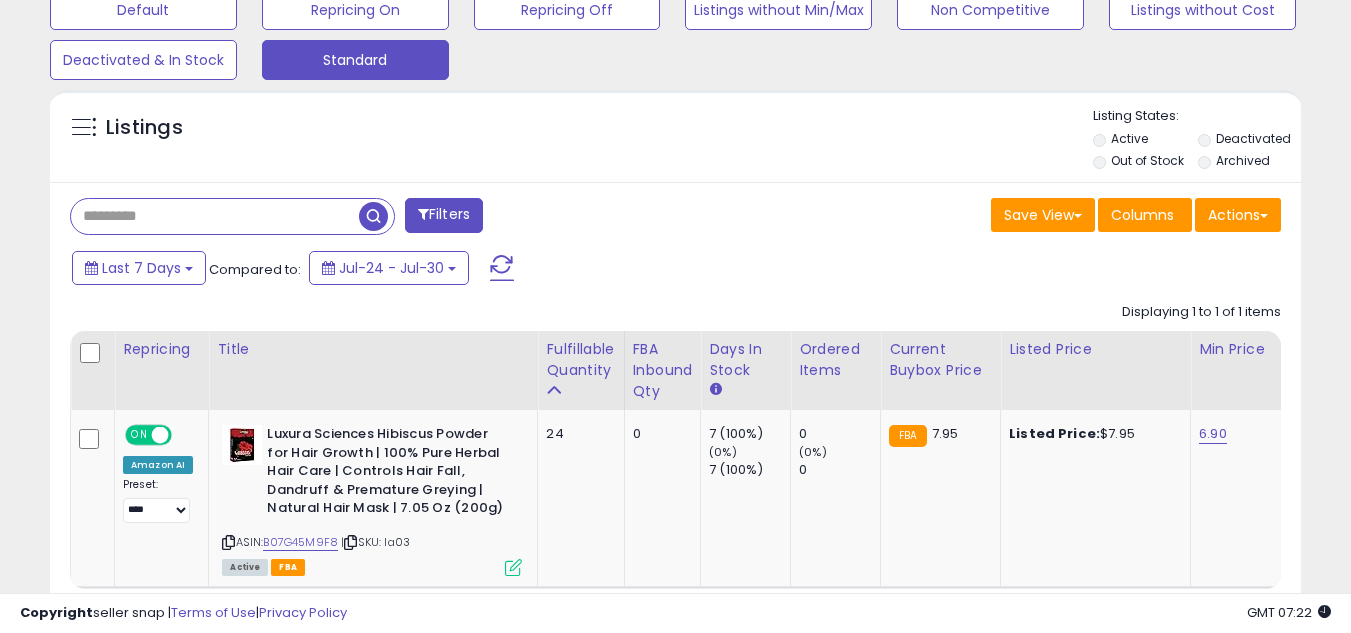 type 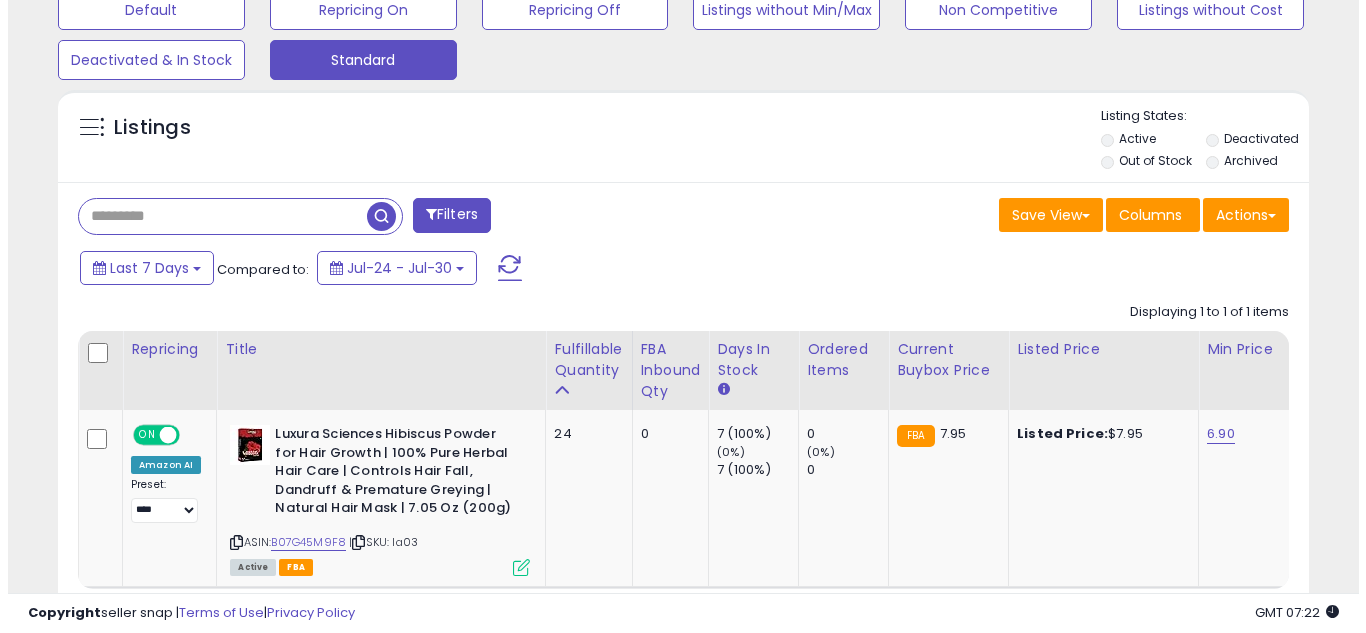 scroll, scrollTop: 587, scrollLeft: 0, axis: vertical 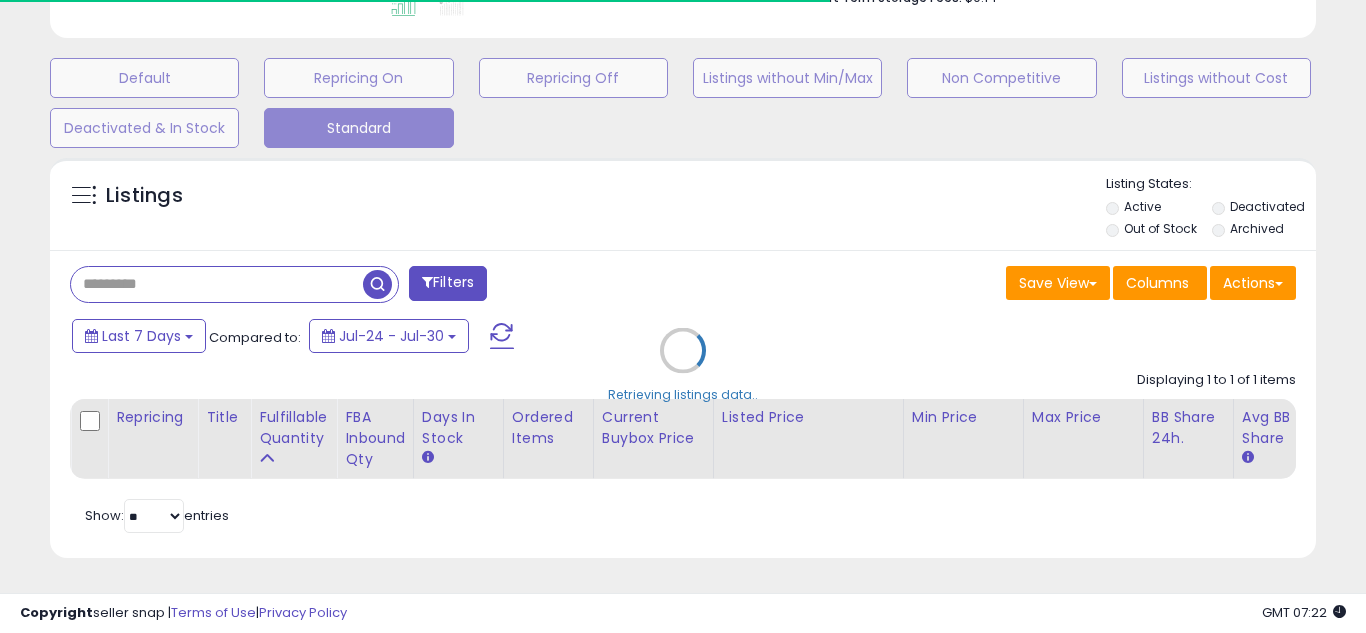 click on "Retrieving listings data.." at bounding box center (683, 365) 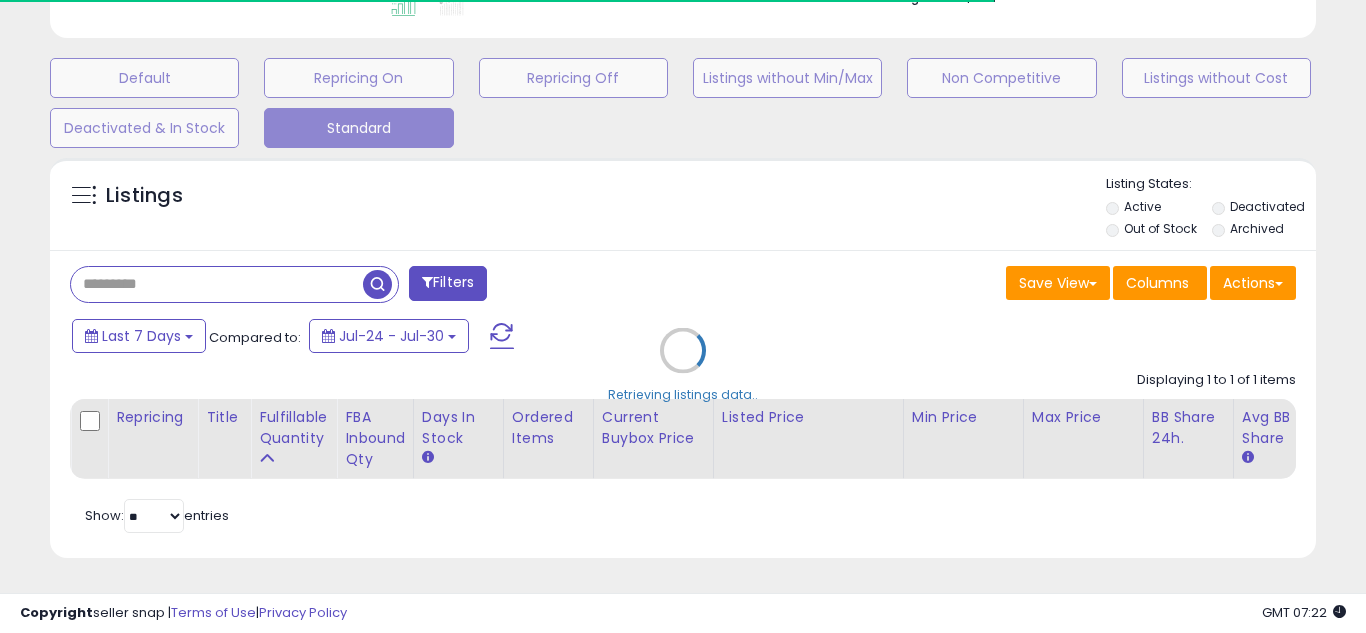 click on "Retrieving listings data.." at bounding box center [683, 365] 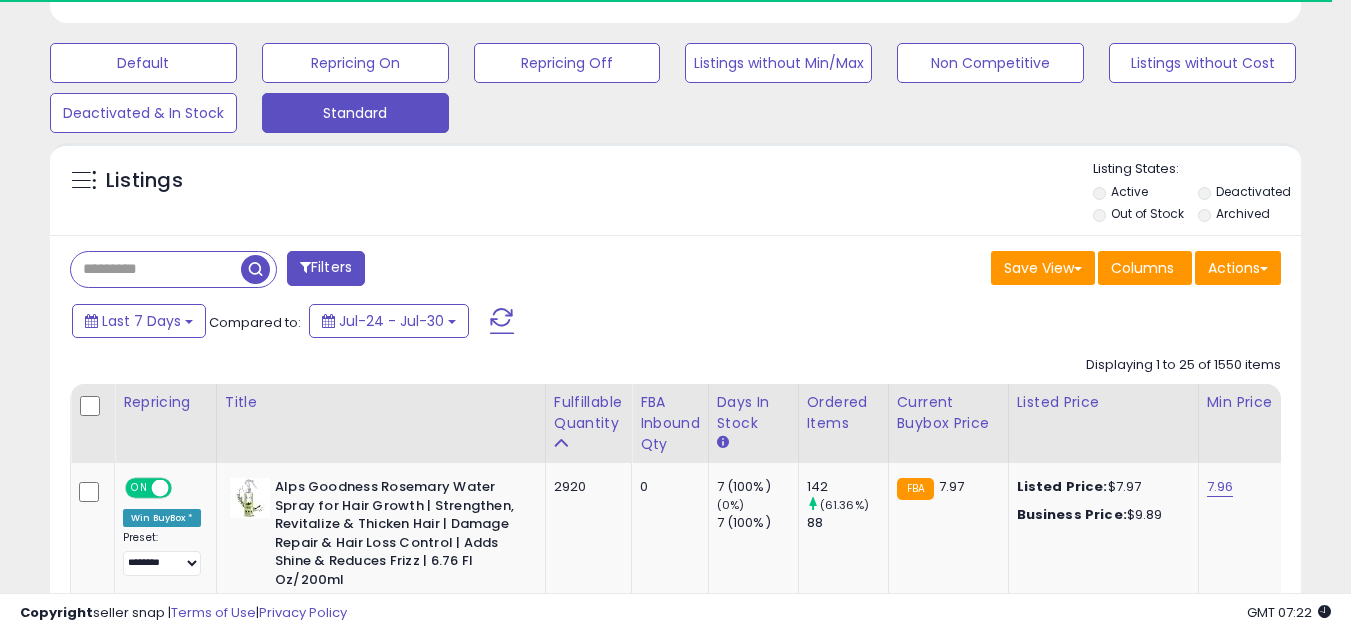 click on "Filters
Save View
Save As New View
Update Current View
Columns" at bounding box center (675, 2434) 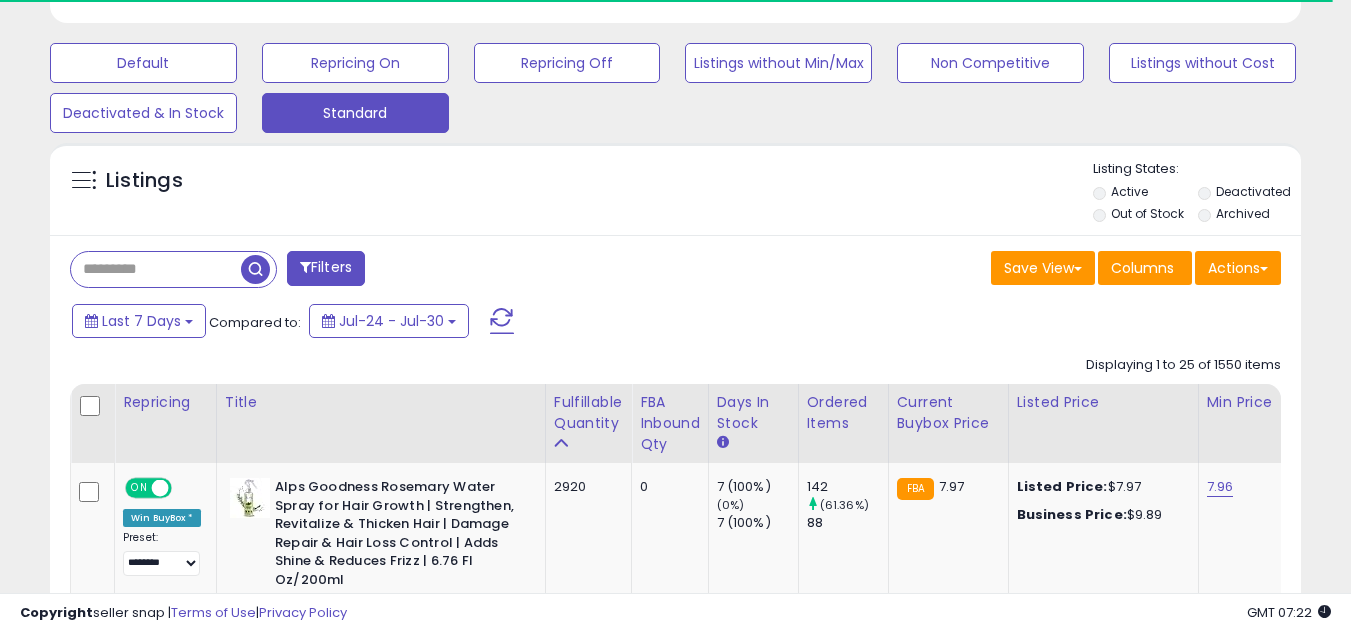 scroll, scrollTop: 410, scrollLeft: 724, axis: both 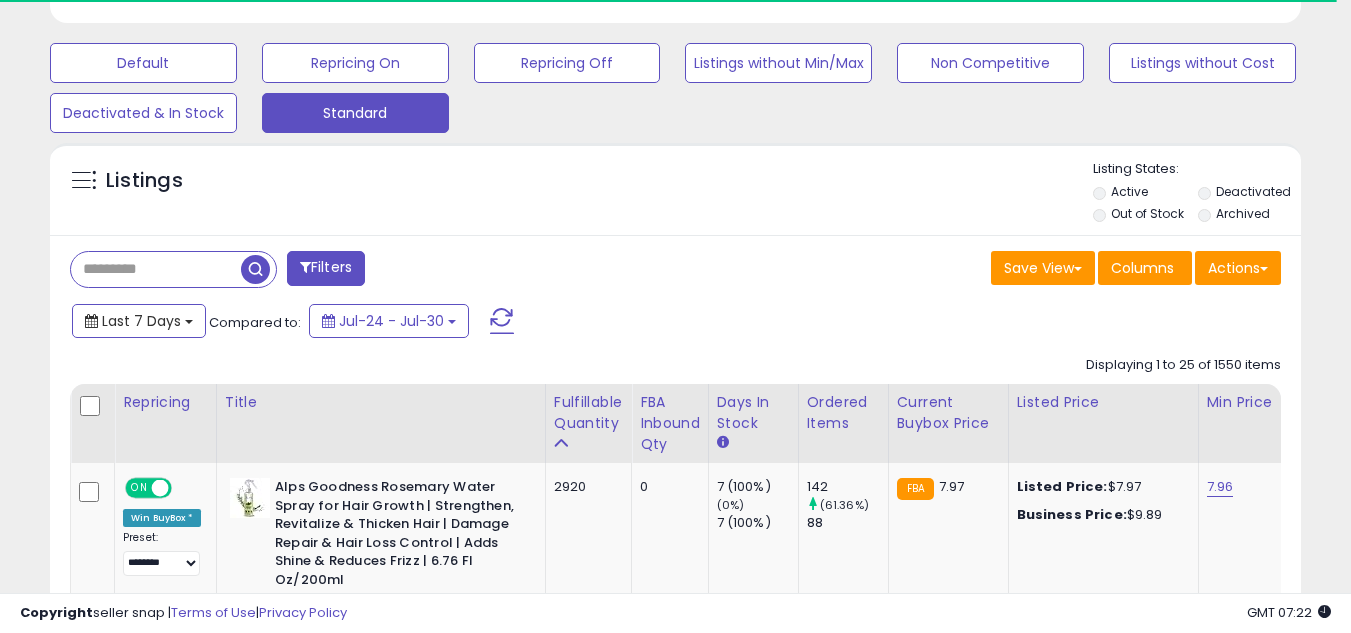 click on "Last 7 Days" at bounding box center (141, 321) 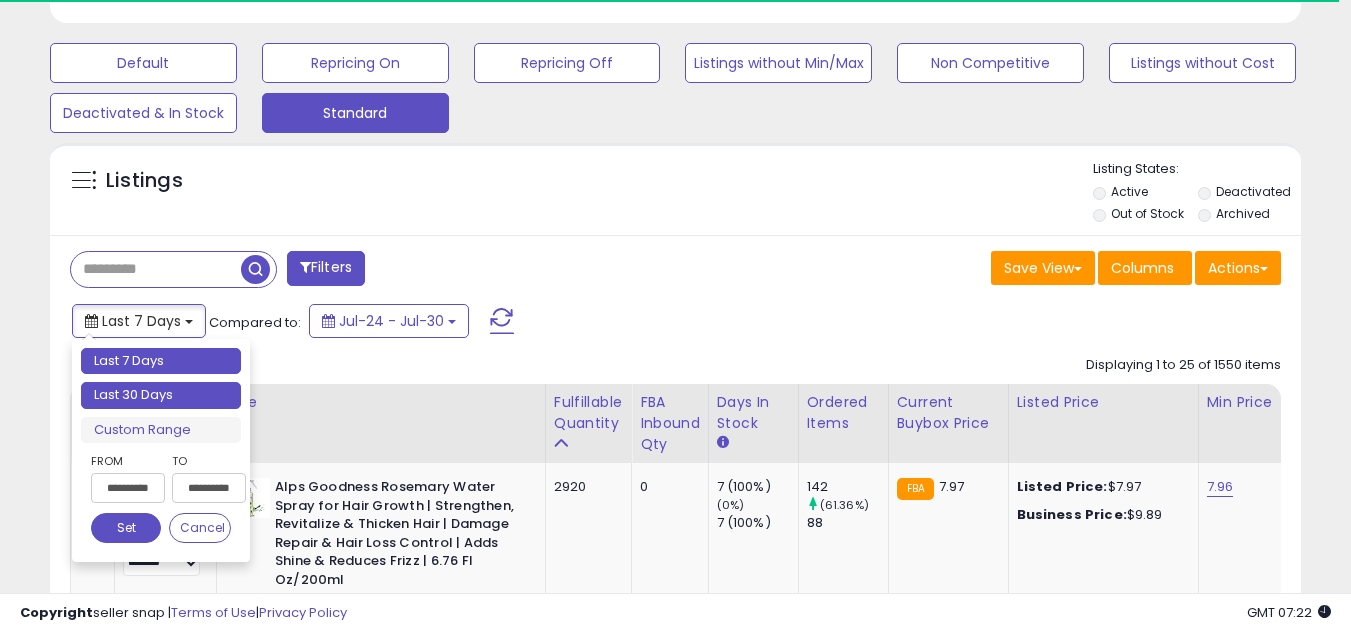 type on "**********" 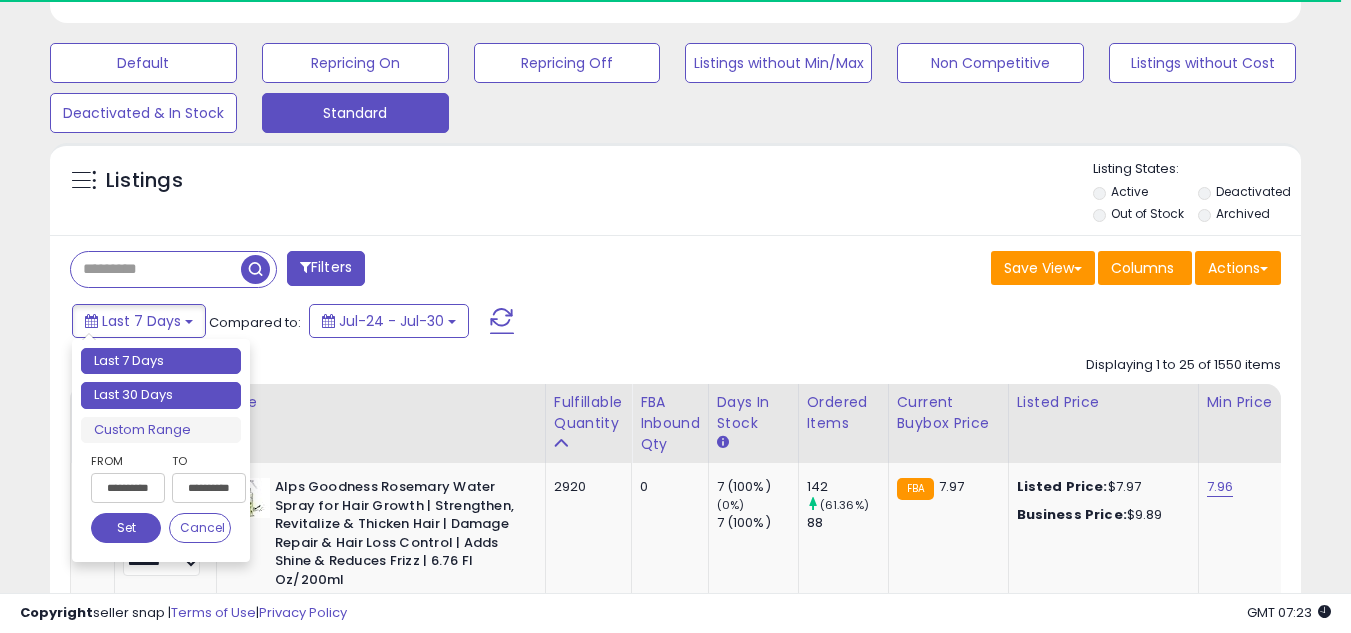 click on "Last 30 Days" at bounding box center [161, 395] 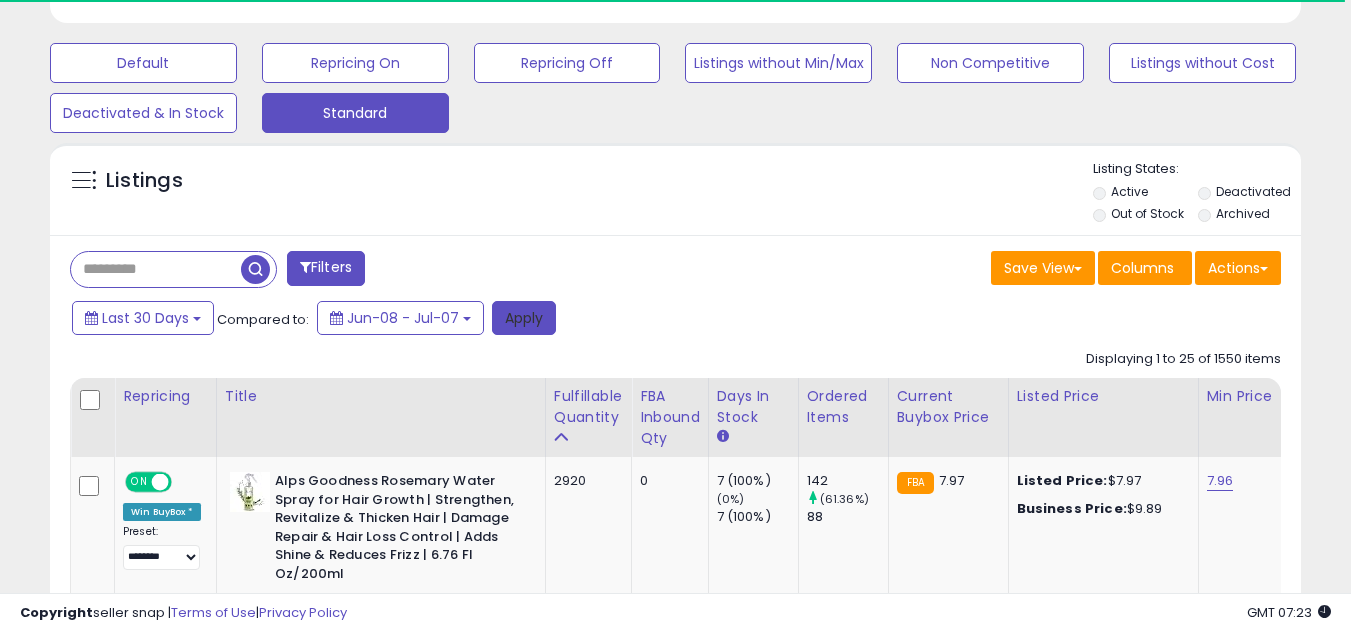 click on "Apply" at bounding box center (524, 318) 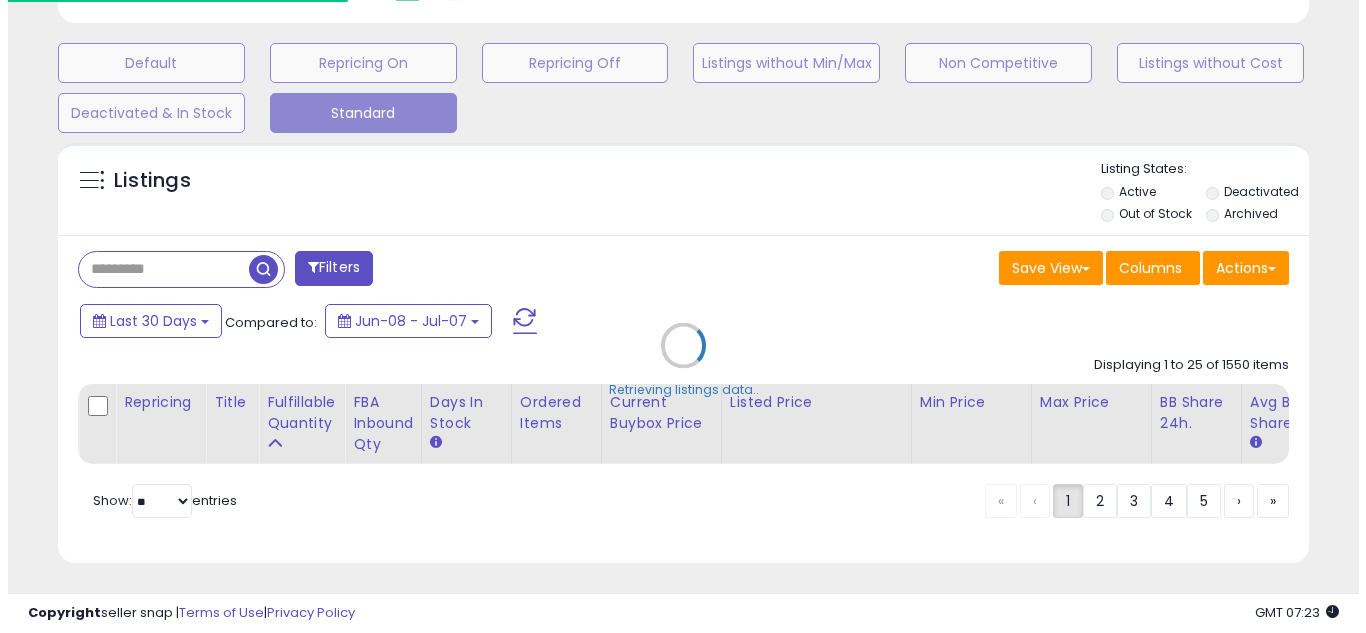 scroll, scrollTop: 999590, scrollLeft: 999267, axis: both 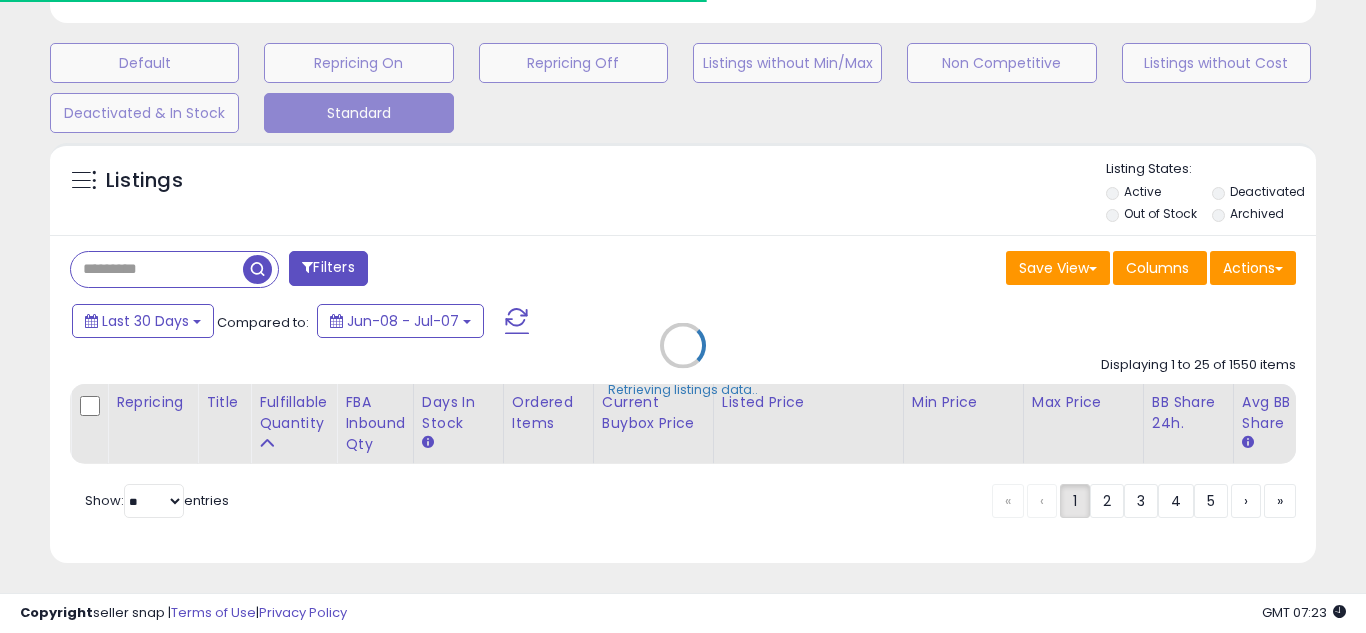 click on "Retrieving listings data.." at bounding box center [683, 360] 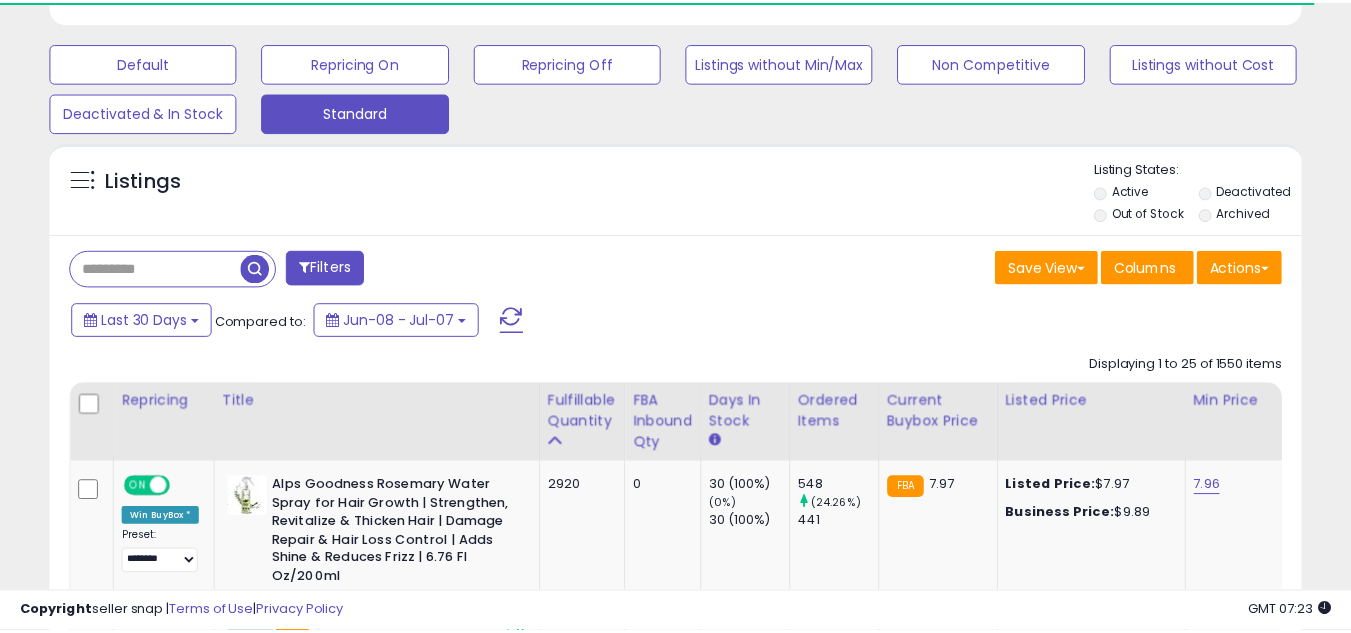 scroll, scrollTop: 207, scrollLeft: 0, axis: vertical 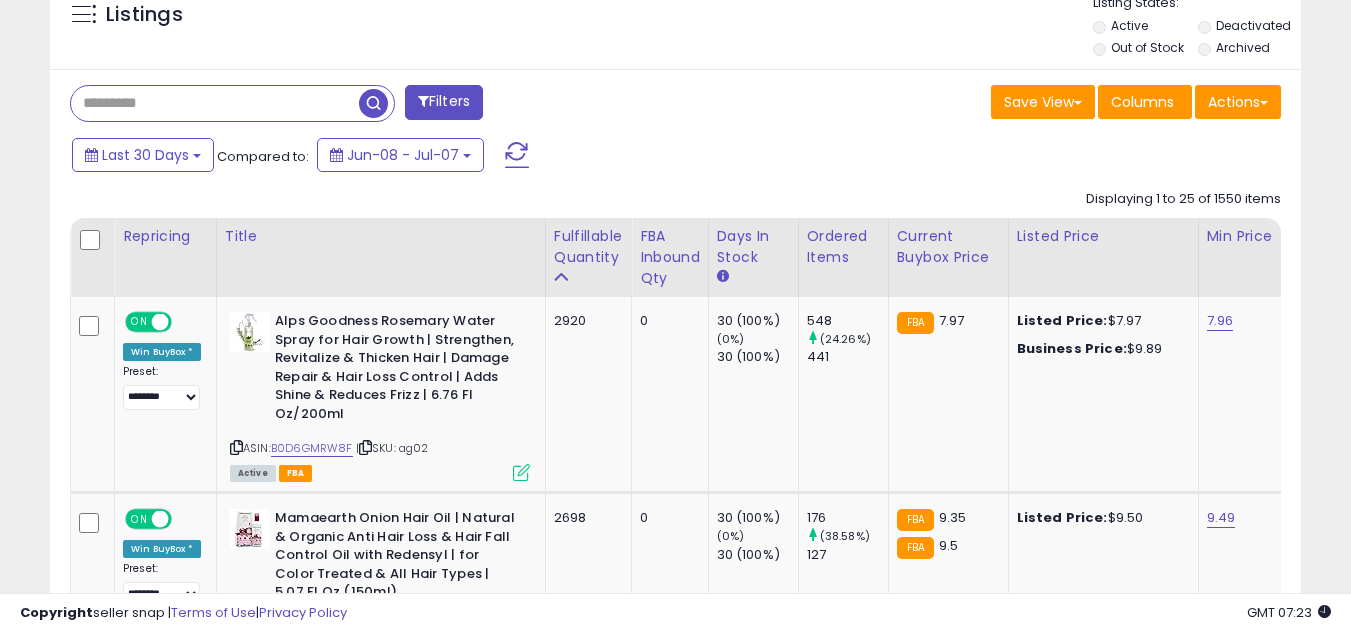 click at bounding box center [215, 103] 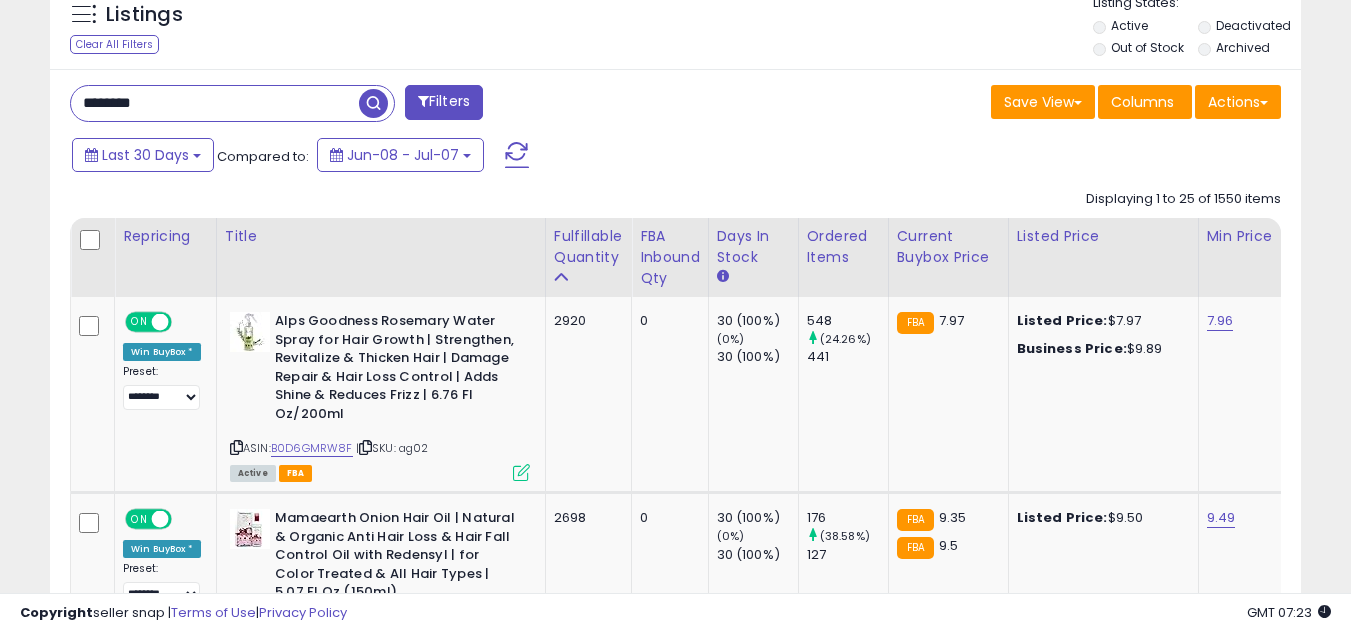 type on "********" 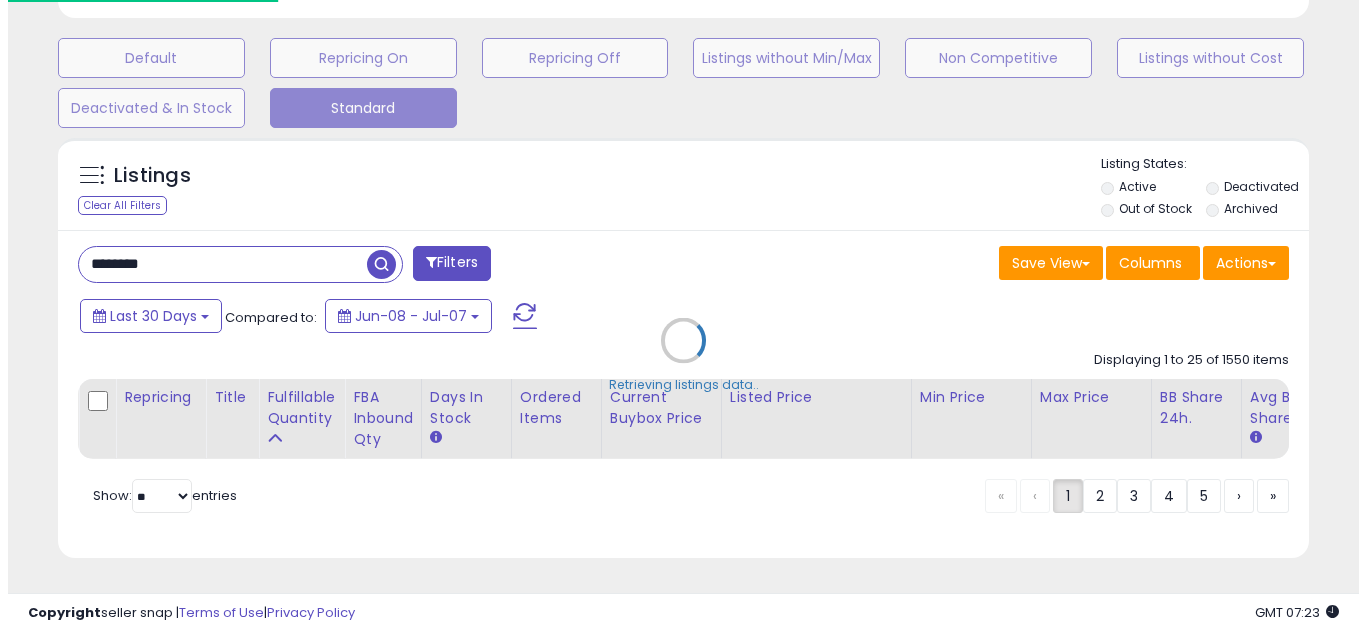 scroll, scrollTop: 607, scrollLeft: 0, axis: vertical 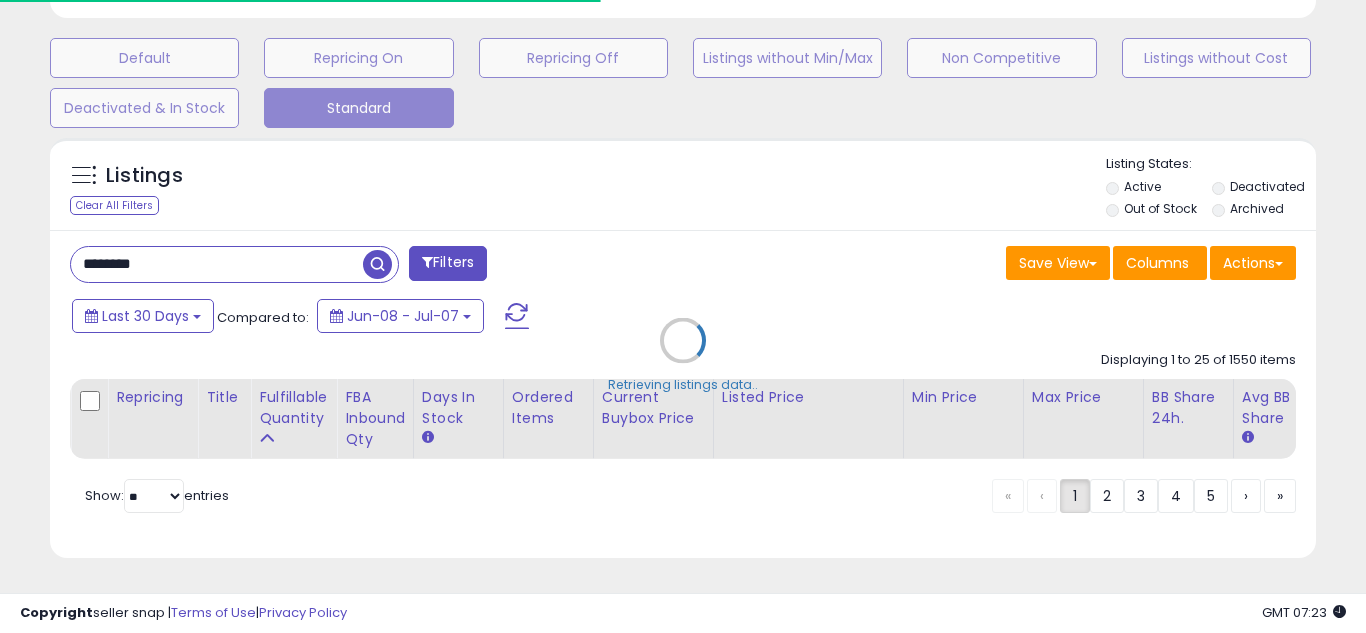 click on "Retrieving listings data.." at bounding box center (683, 355) 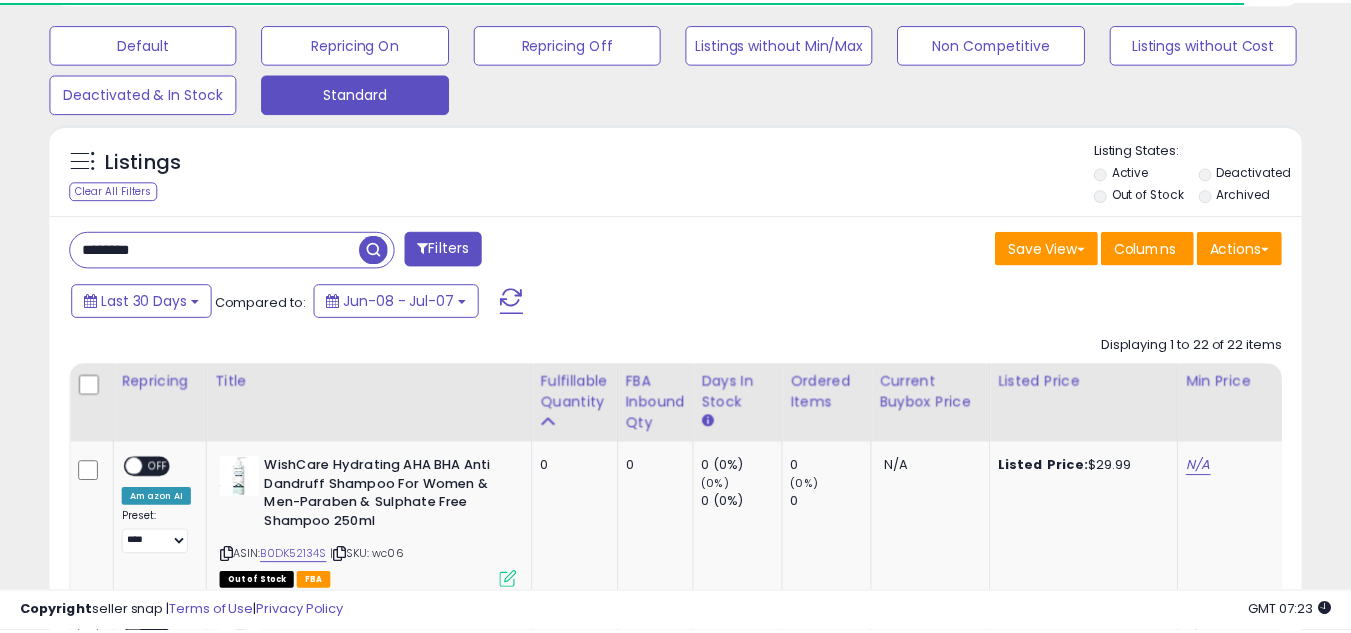 scroll, scrollTop: 631, scrollLeft: 0, axis: vertical 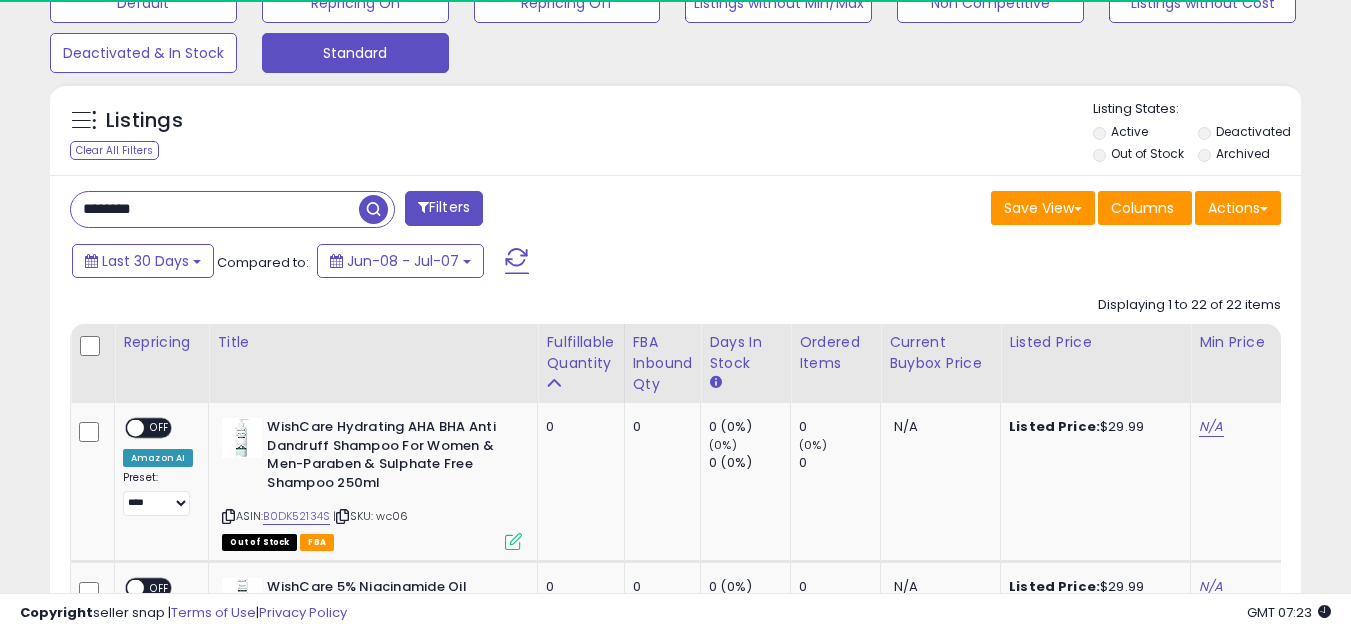 click on "Last 30 Days
Compared to:
Jun-08 - Jul-07" at bounding box center (521, 263) 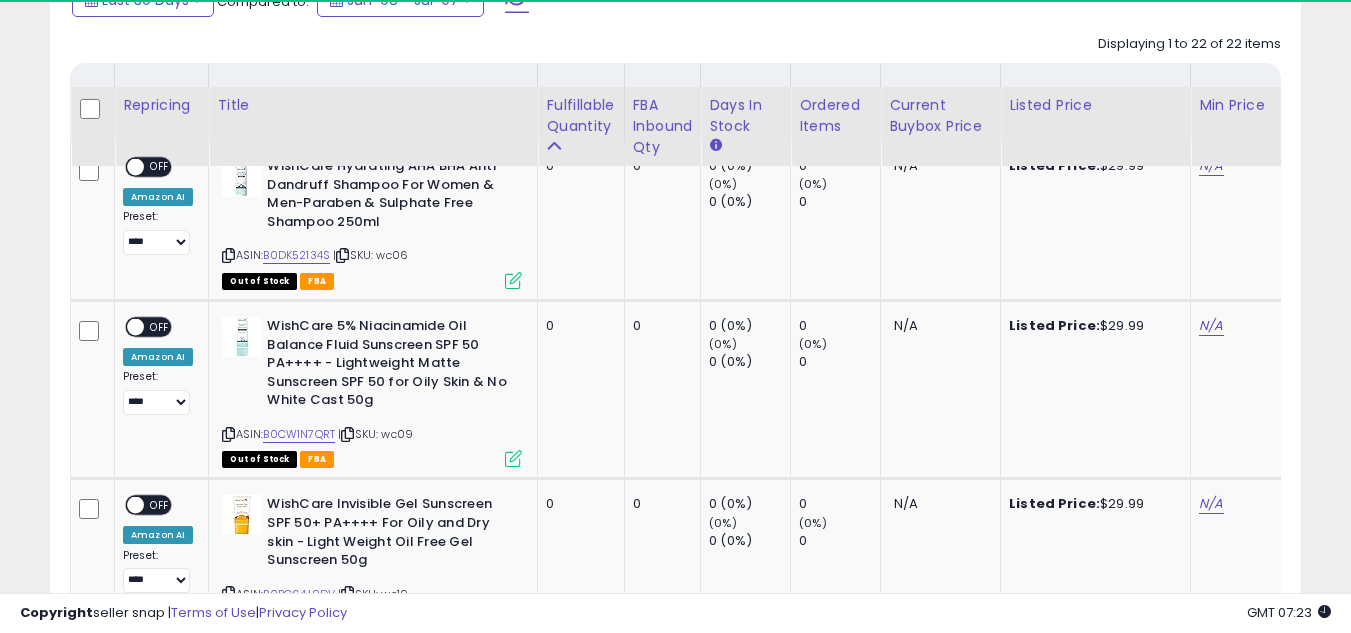scroll, scrollTop: 1167, scrollLeft: 0, axis: vertical 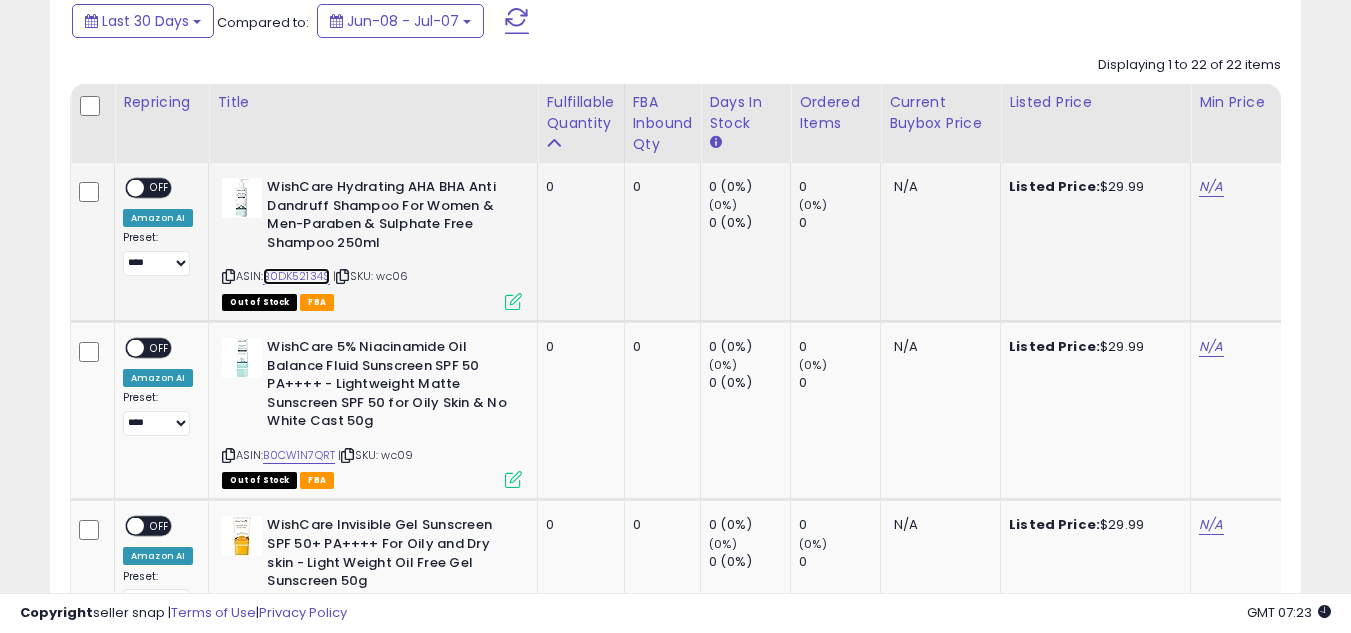 click on "B0DK52134S" at bounding box center [296, 276] 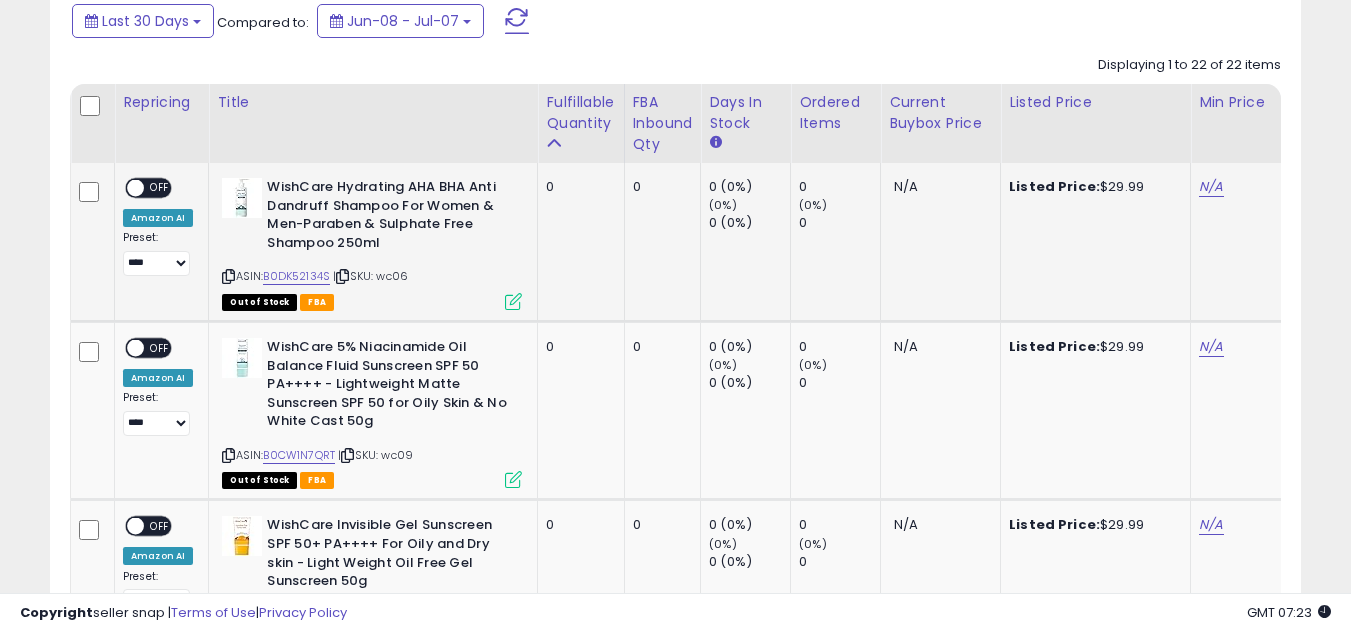 click at bounding box center (513, 301) 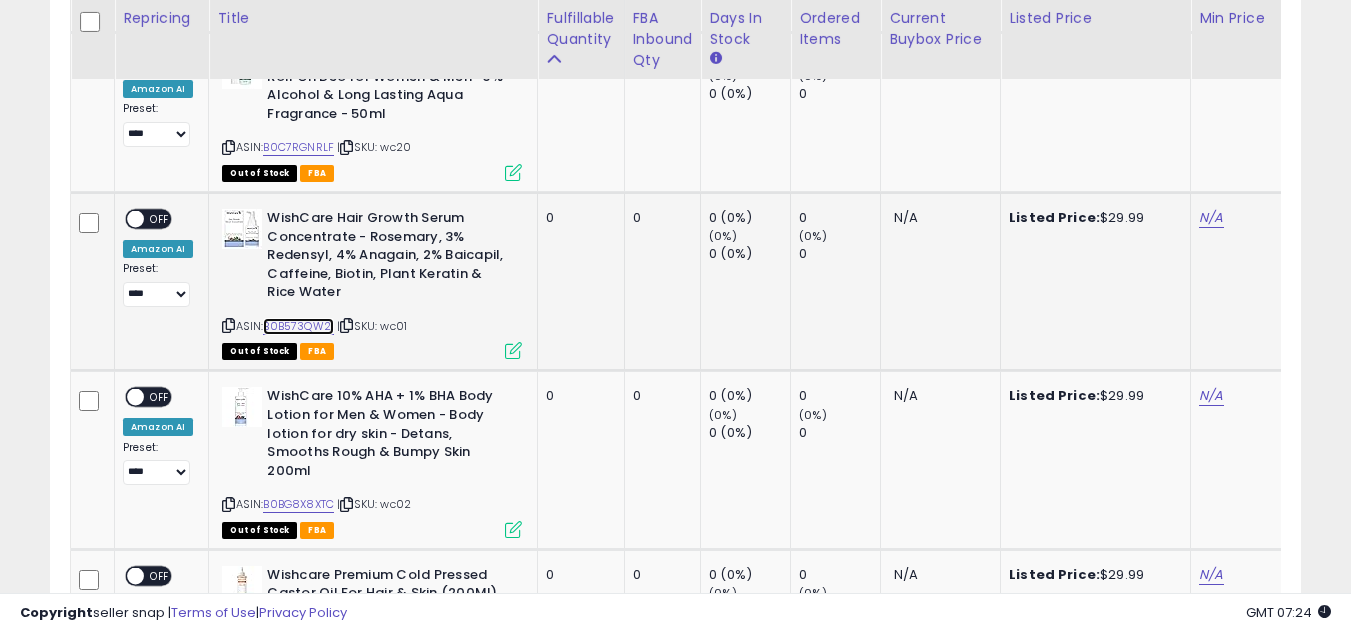 click on "B0B573QW21" at bounding box center (298, 326) 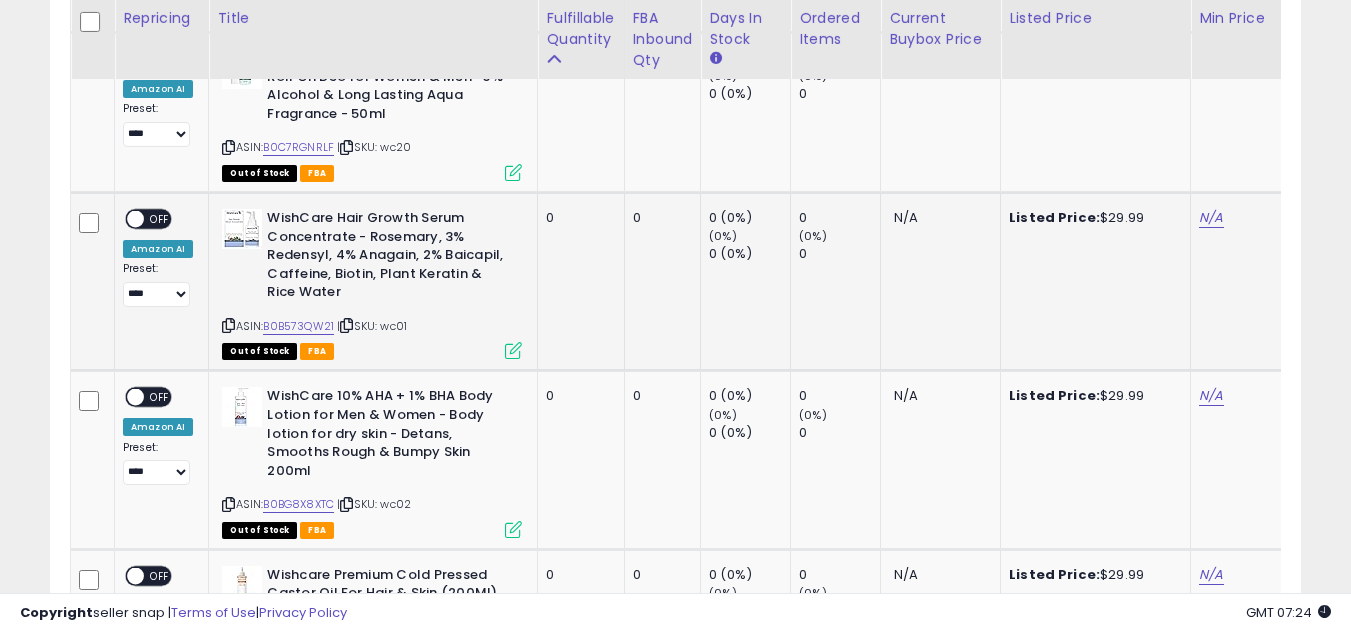click at bounding box center (513, 350) 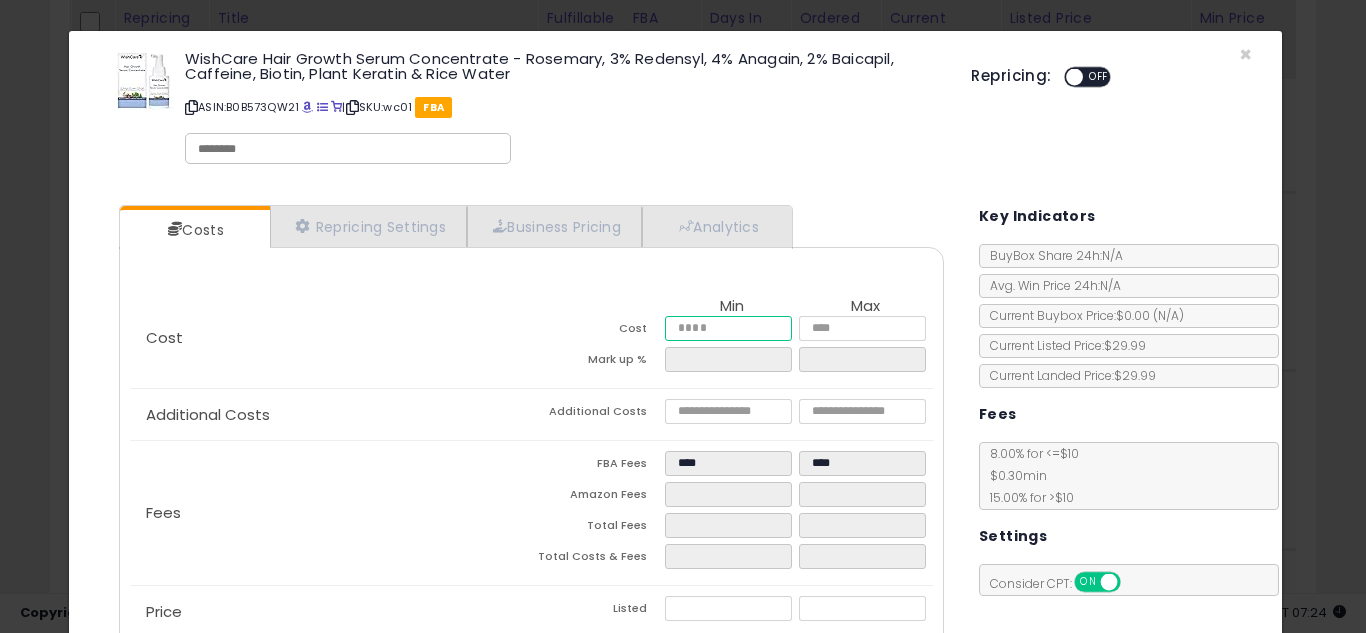click at bounding box center (728, 328) 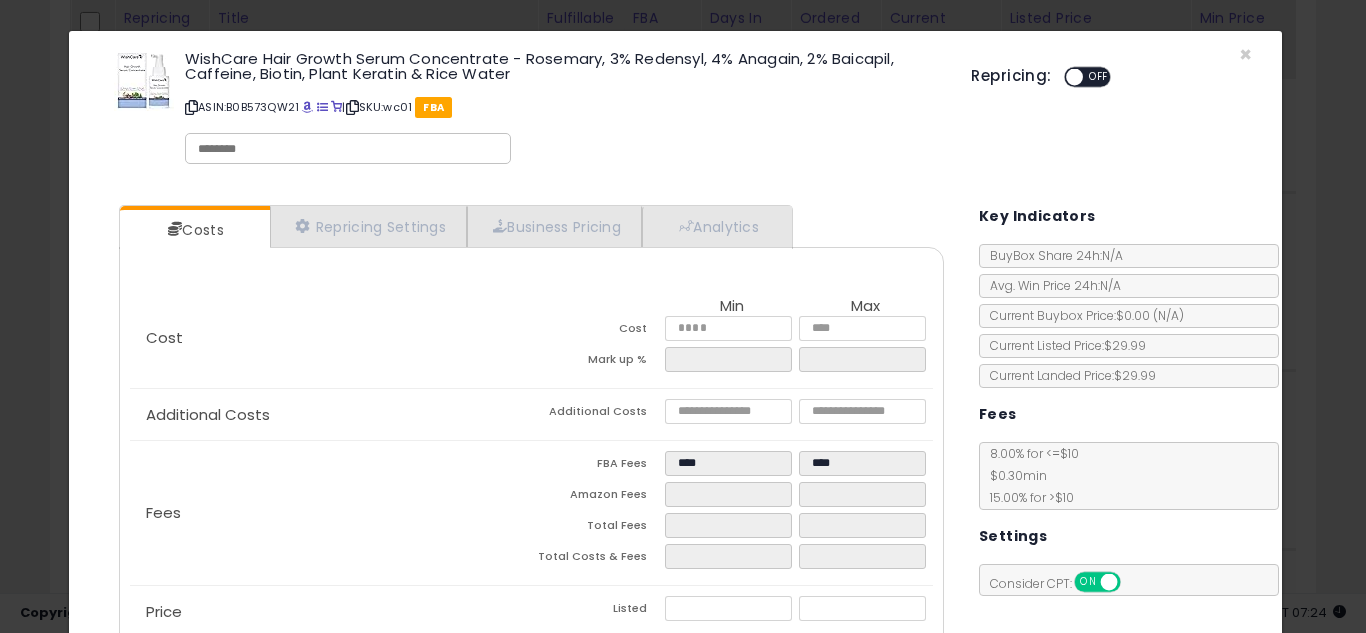 type on "****" 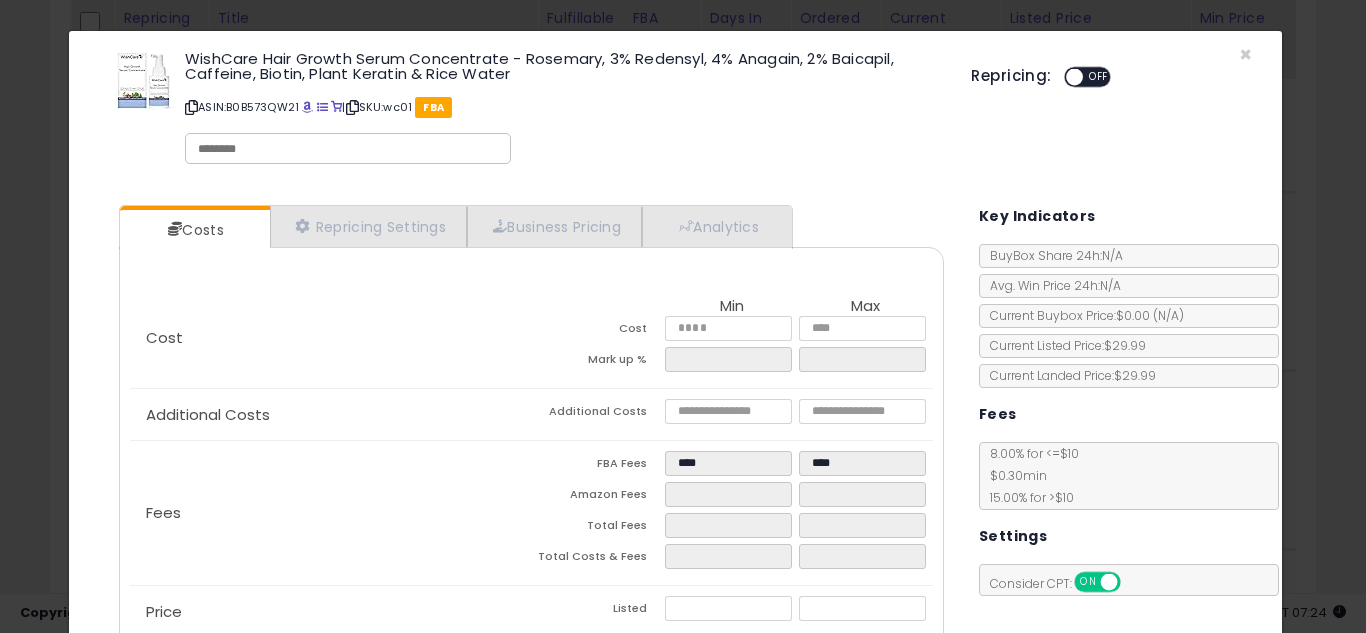 click on "Cost
Min
Max
Cost
****
****
Mark up %
Additional Costs
Additional Costs" at bounding box center (531, 489) 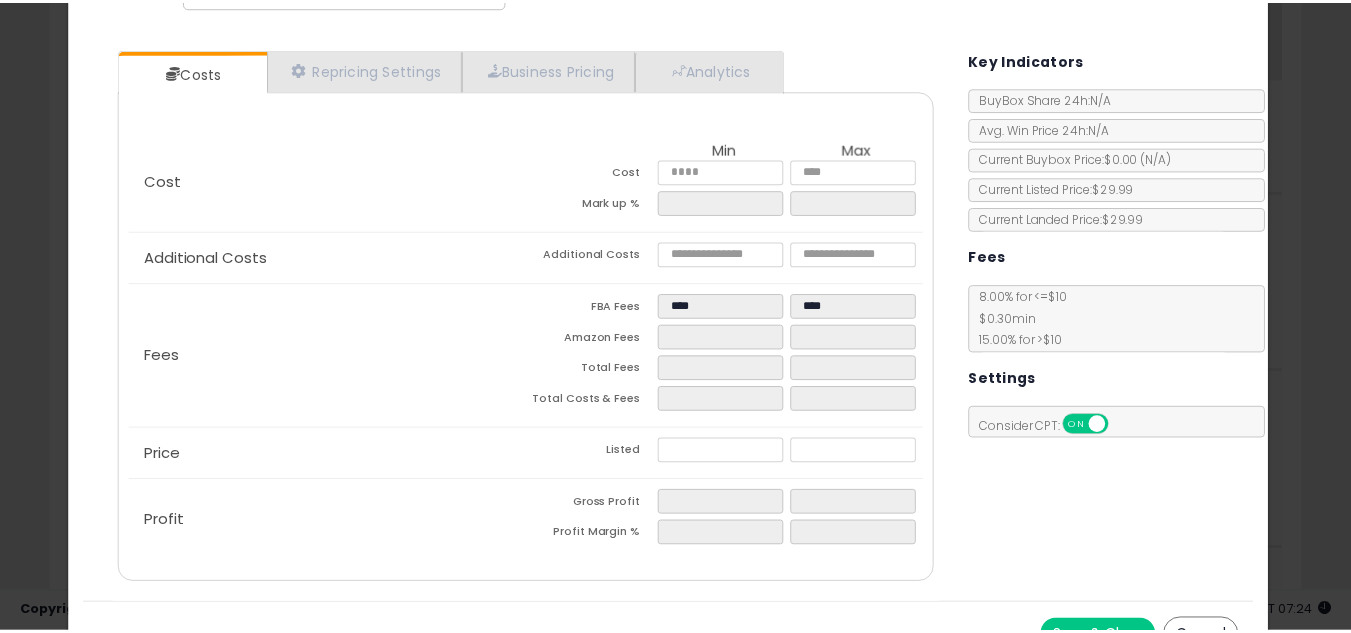 scroll, scrollTop: 193, scrollLeft: 0, axis: vertical 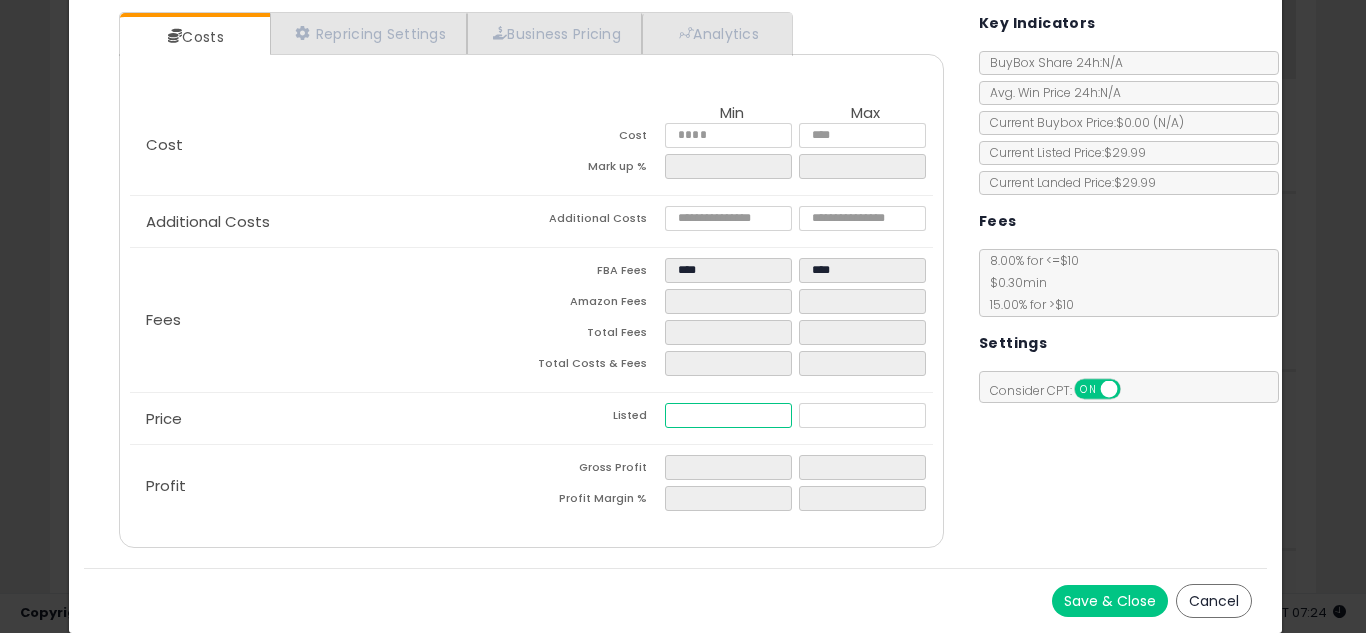 click at bounding box center (728, 415) 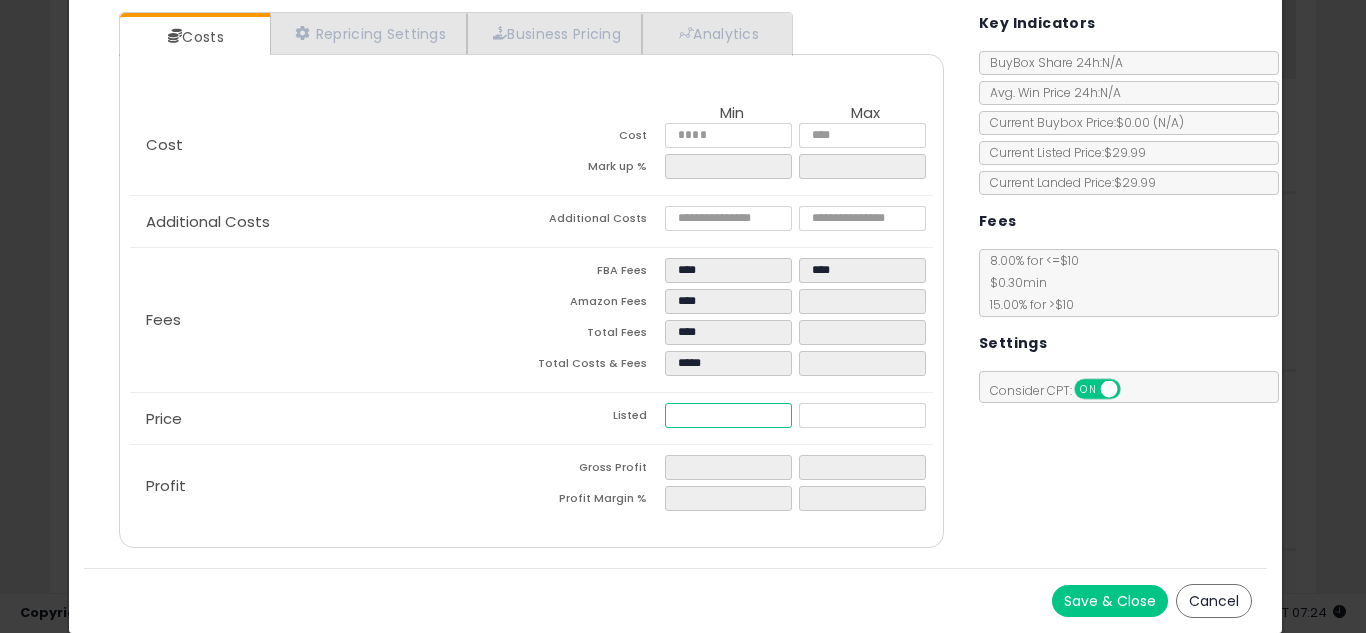 type on "****" 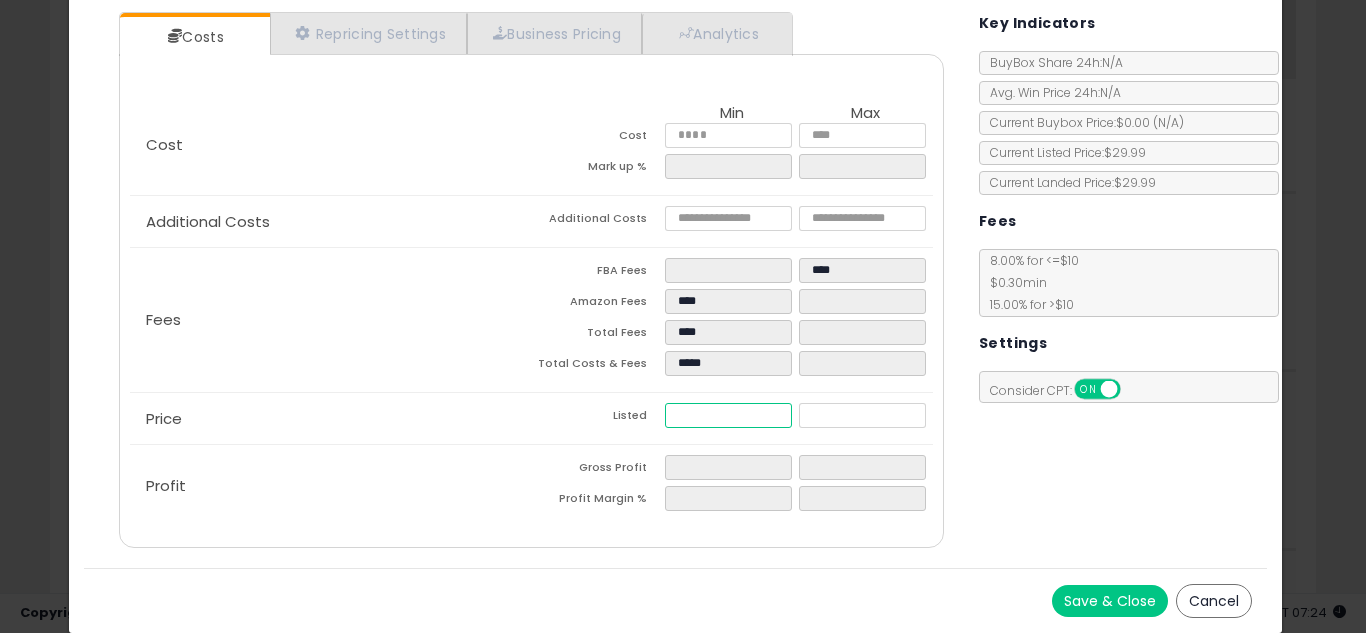 type on "**" 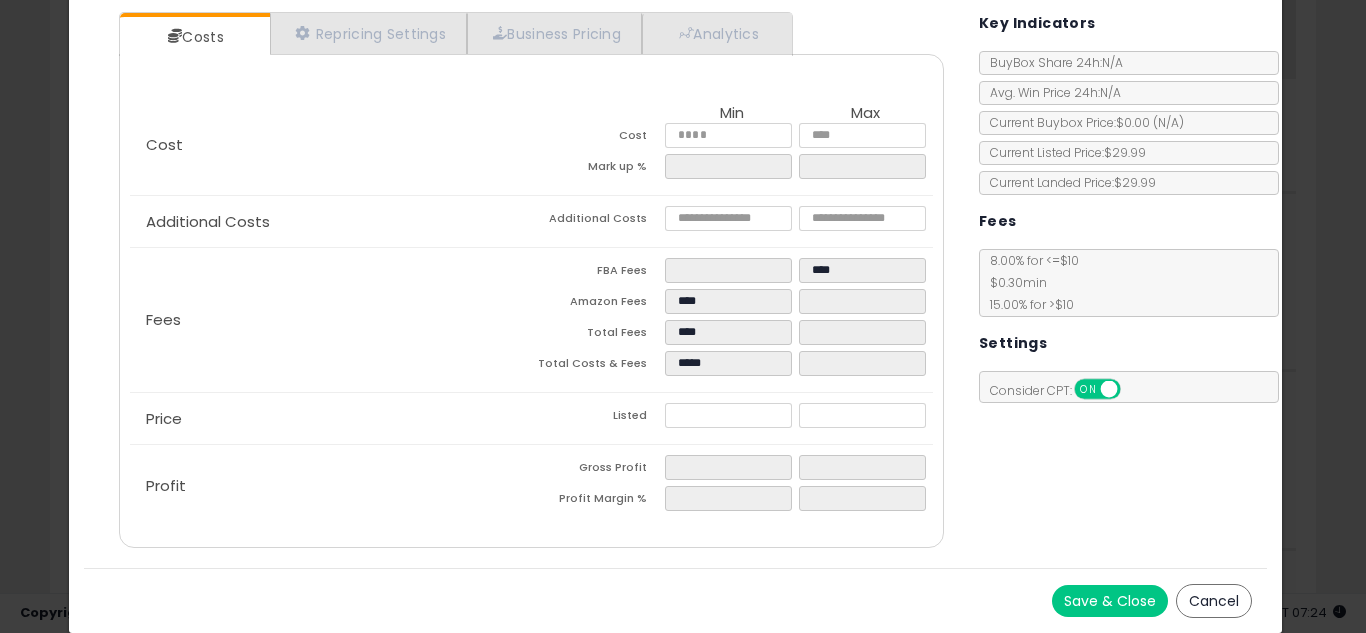 type on "****" 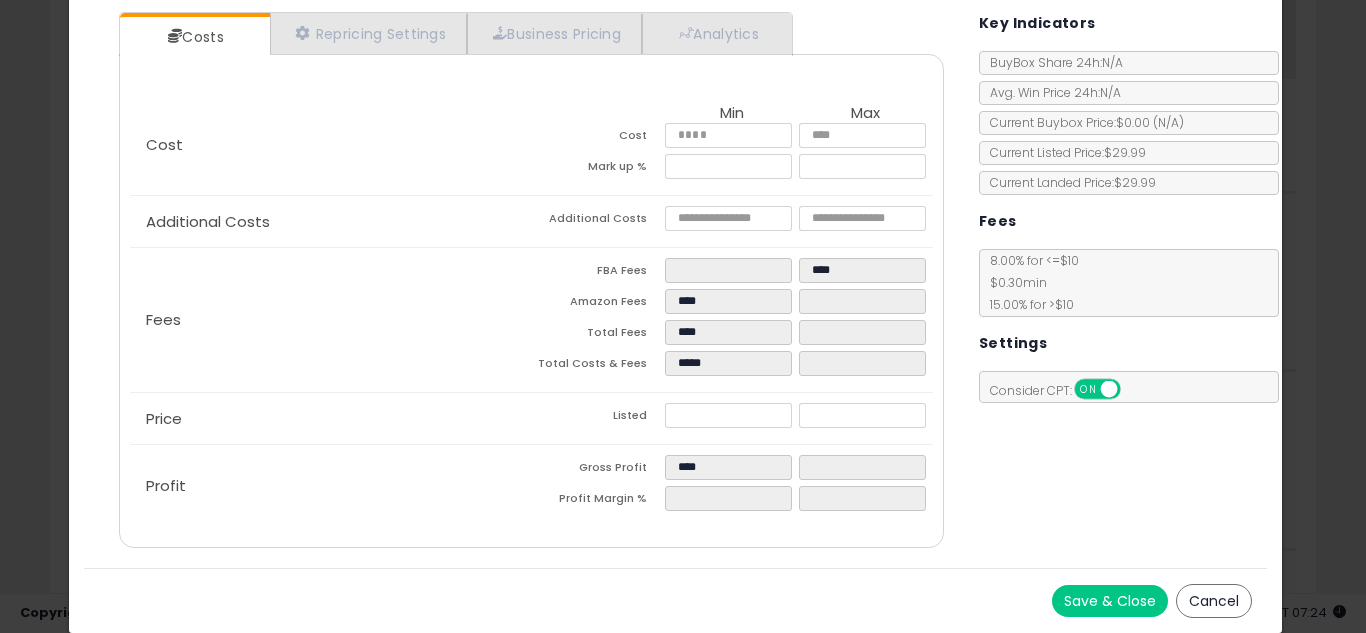 click on "Costs
Repricing Settings
Business Pricing
Analytics
Cost" at bounding box center [676, 282] 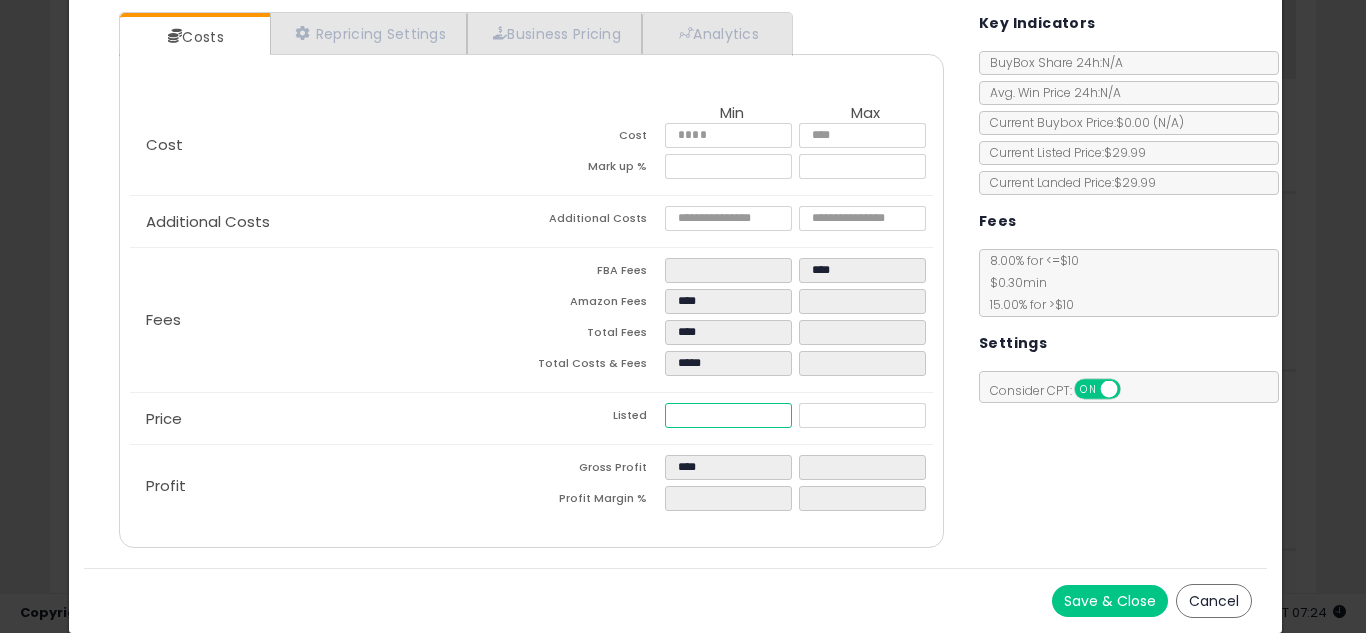 click on "*****" at bounding box center (728, 415) 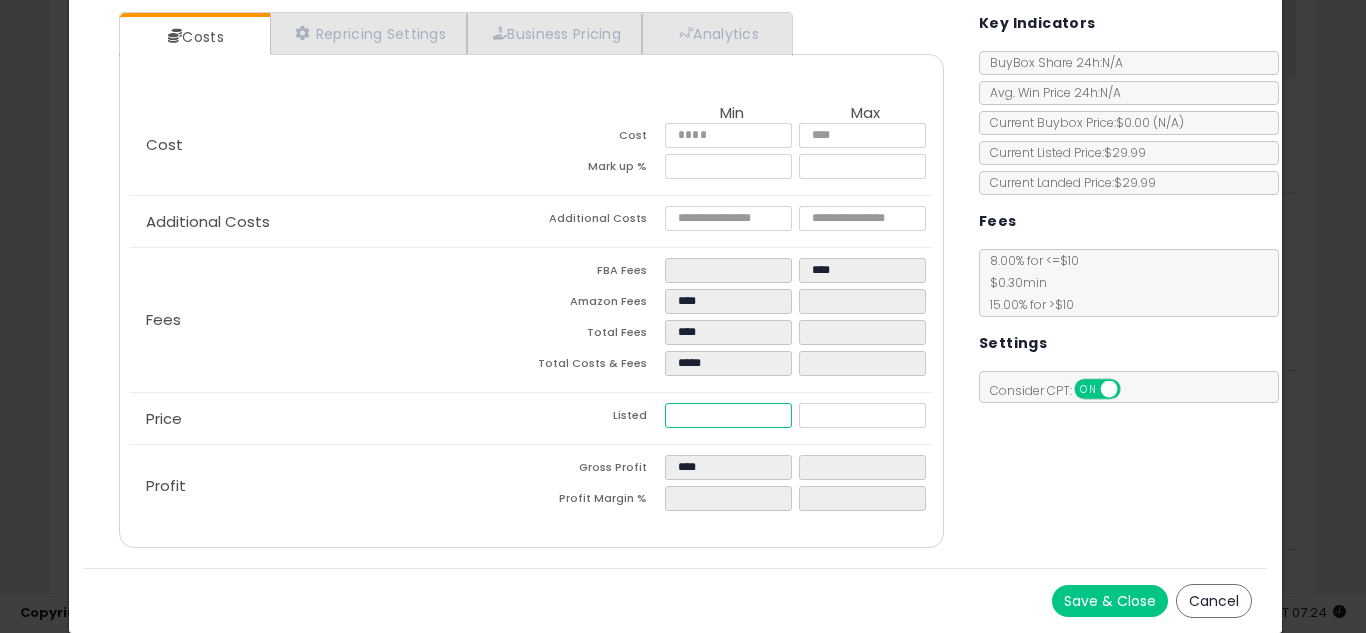 type on "****" 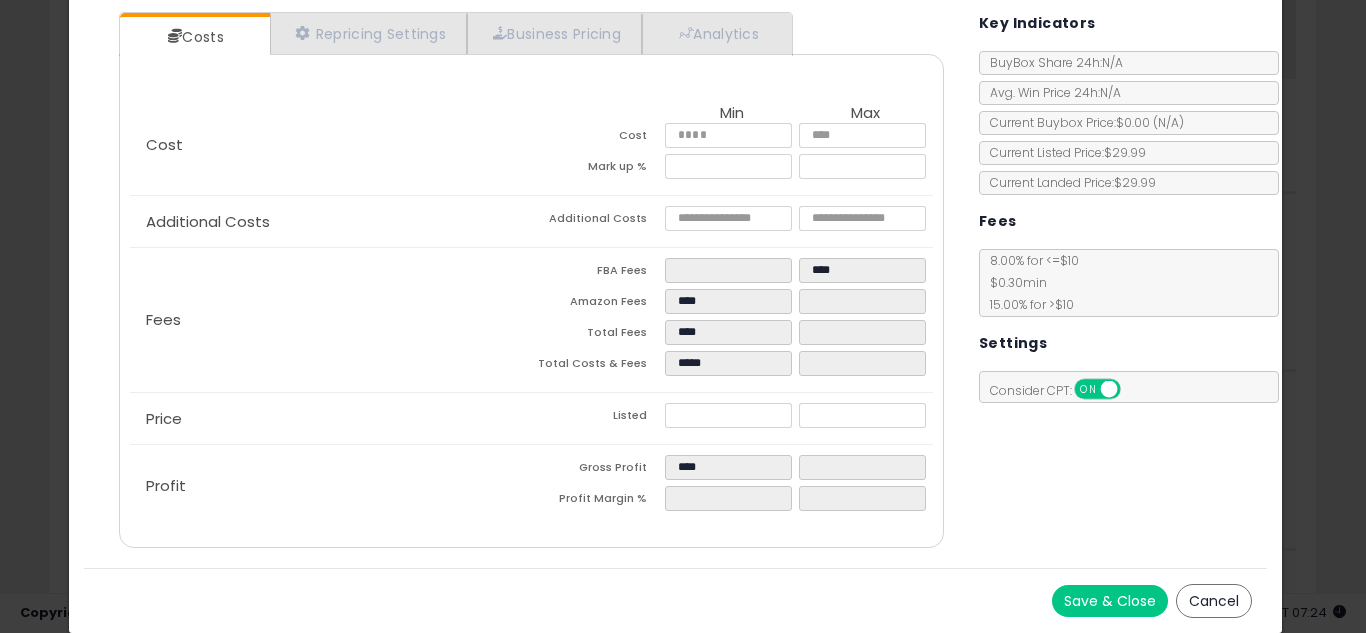 type on "****" 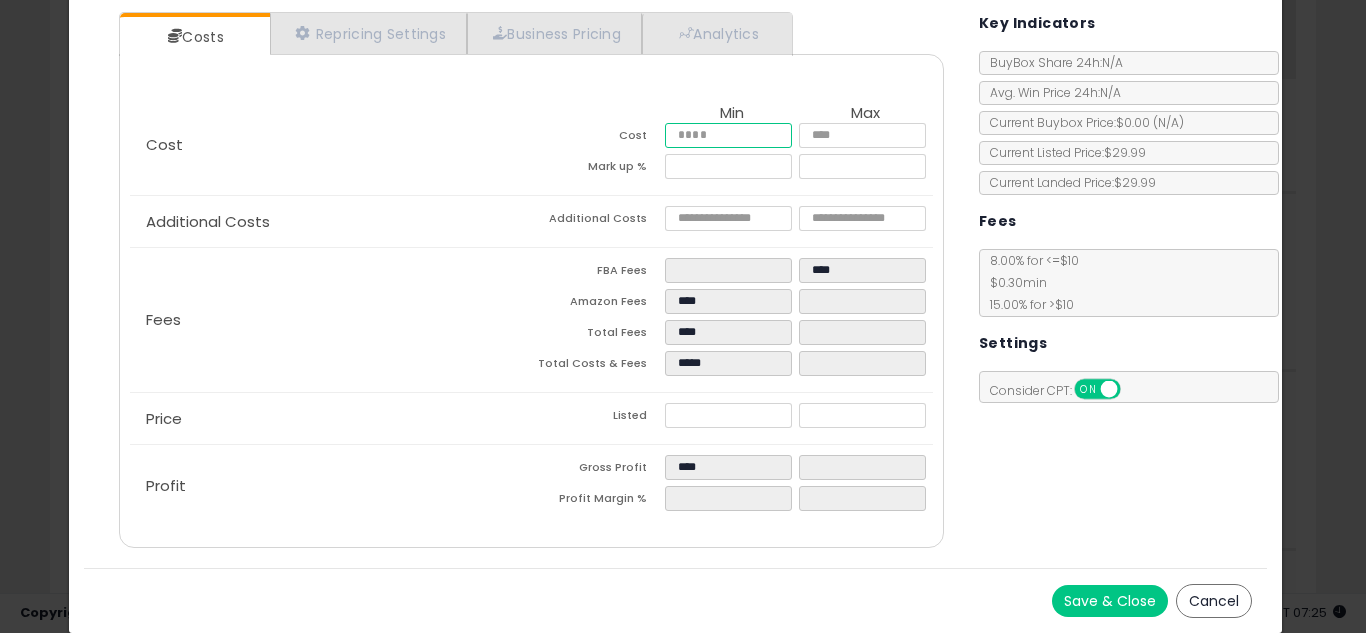 drag, startPoint x: 721, startPoint y: 150, endPoint x: 734, endPoint y: 137, distance: 18.384777 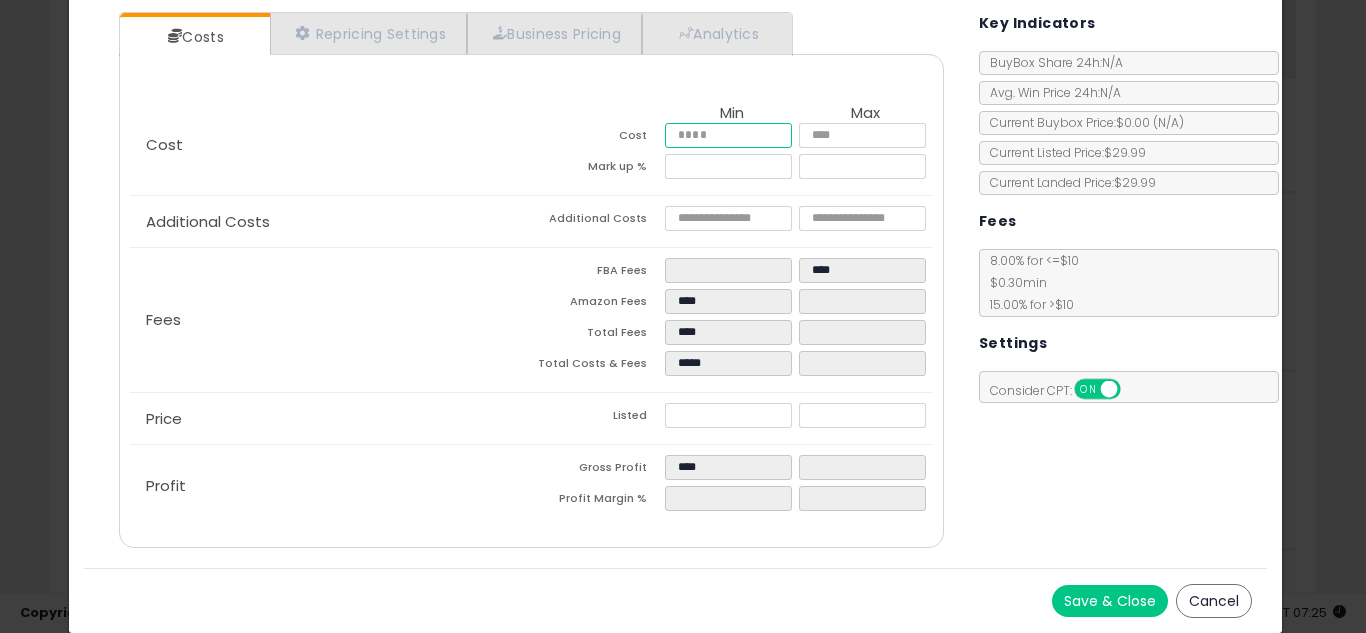 click on "****" 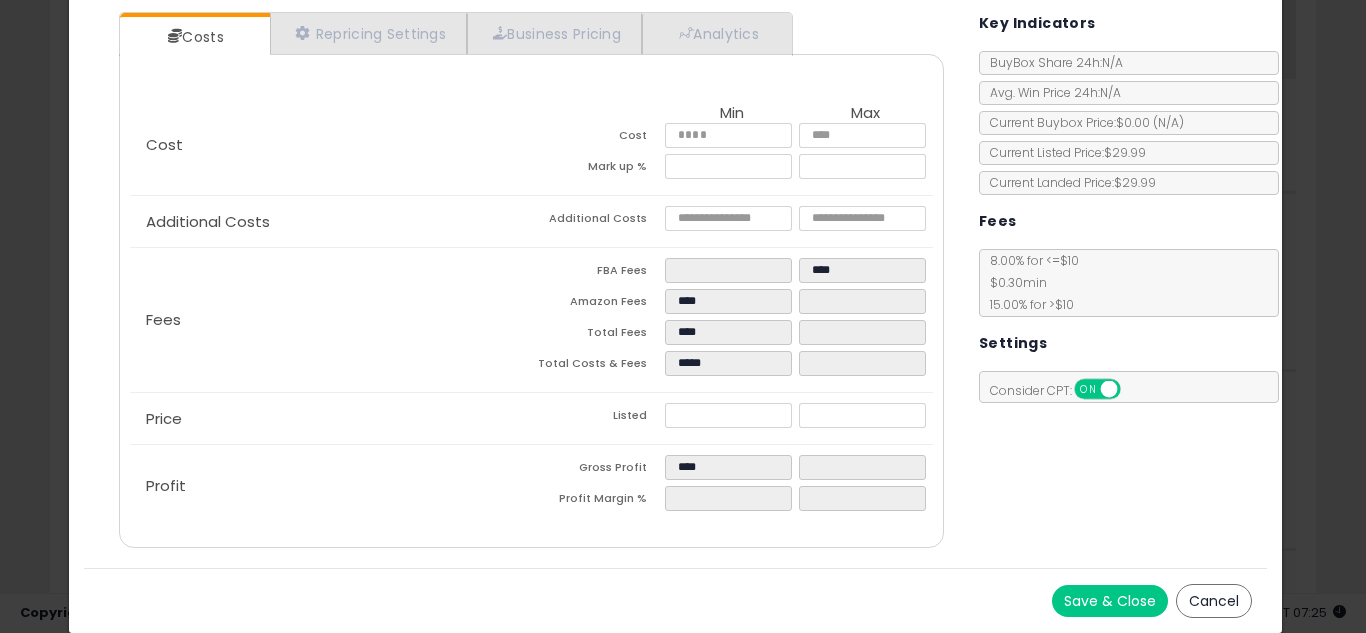 type on "****" 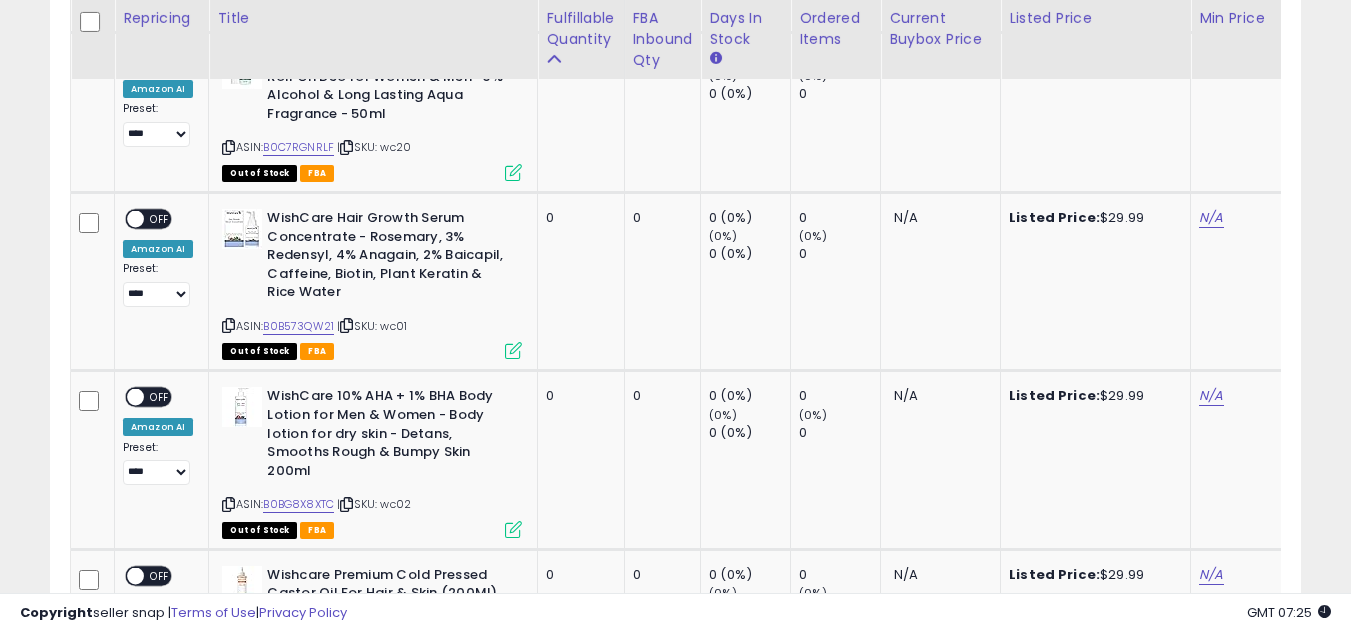 scroll, scrollTop: 410, scrollLeft: 724, axis: both 